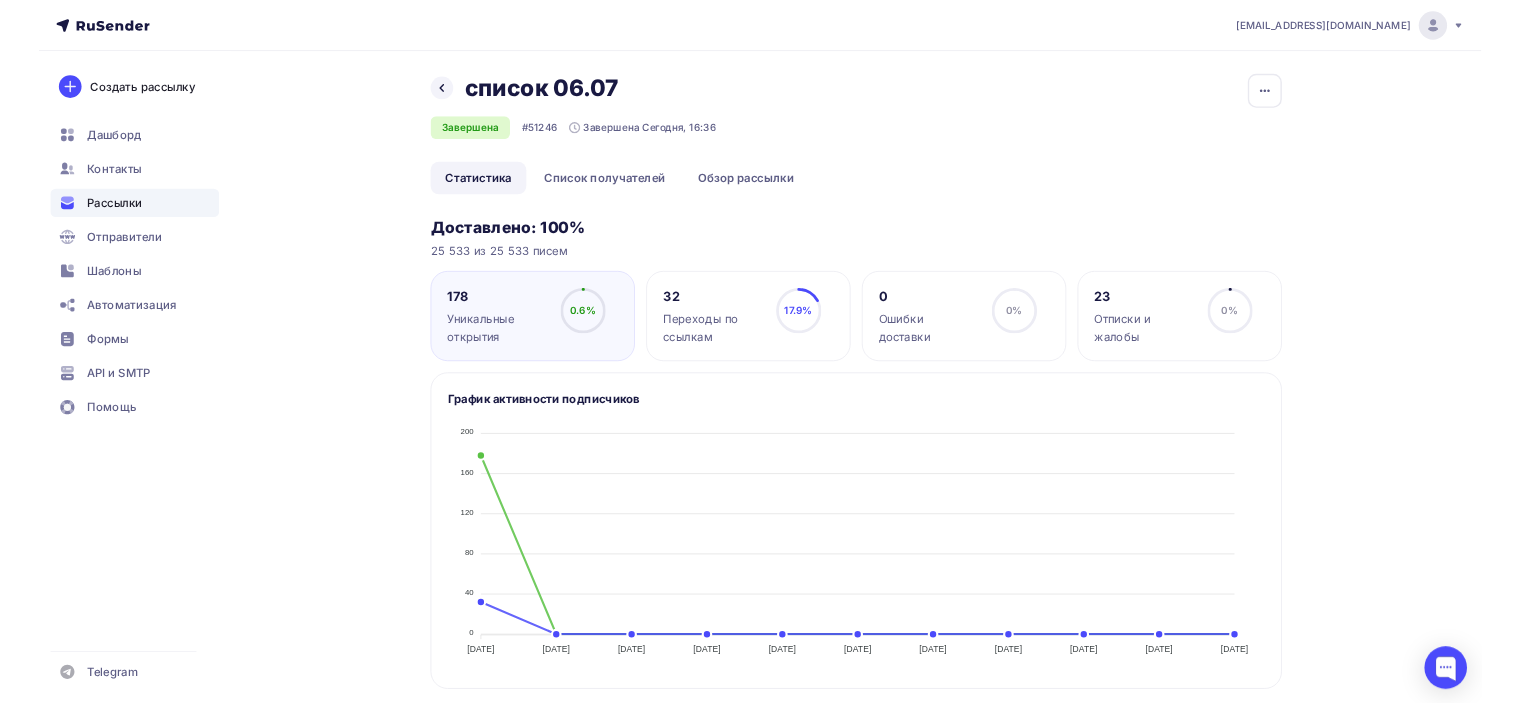 scroll, scrollTop: 0, scrollLeft: 0, axis: both 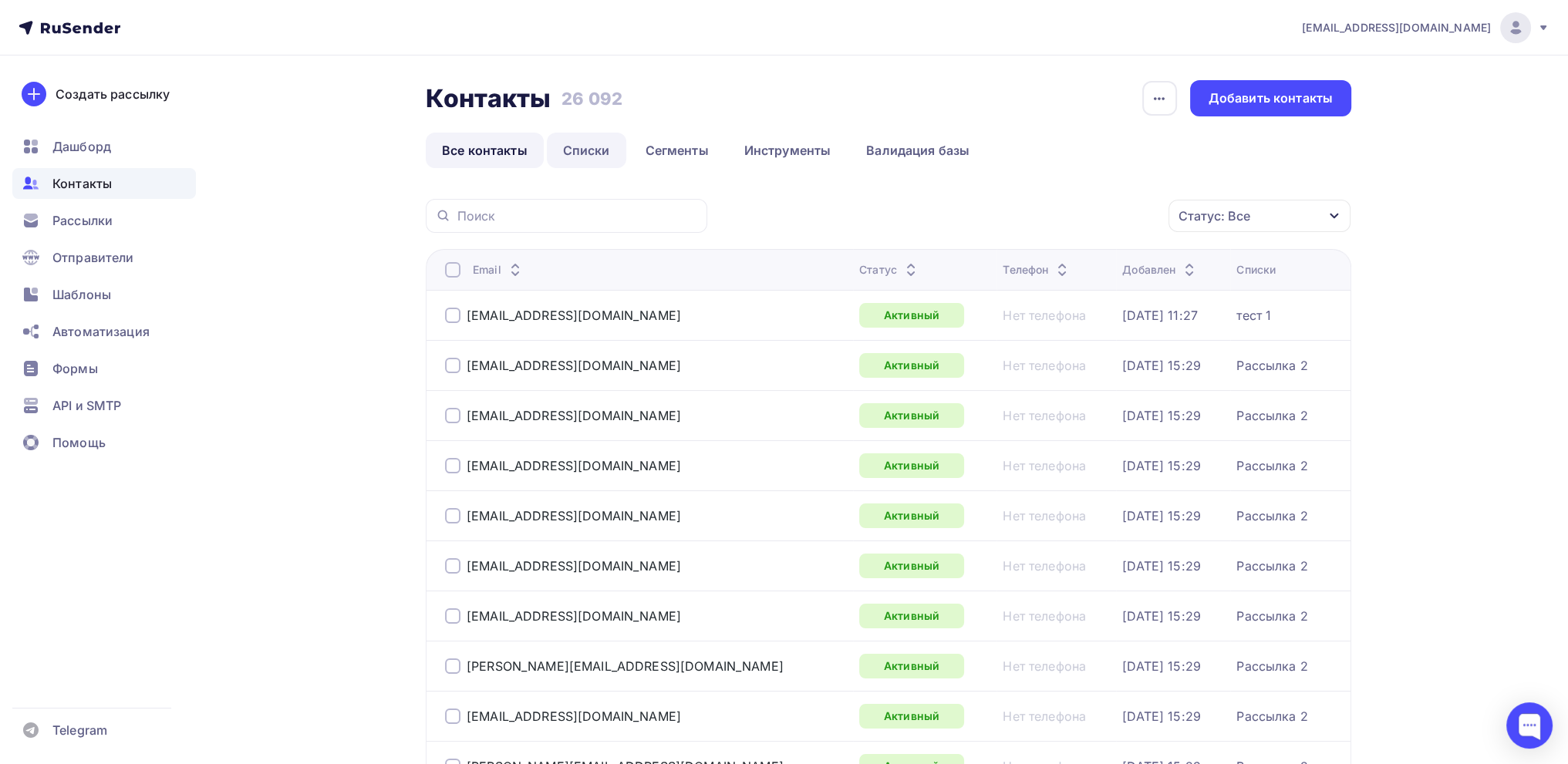 click on "Списки" at bounding box center (586, 150) 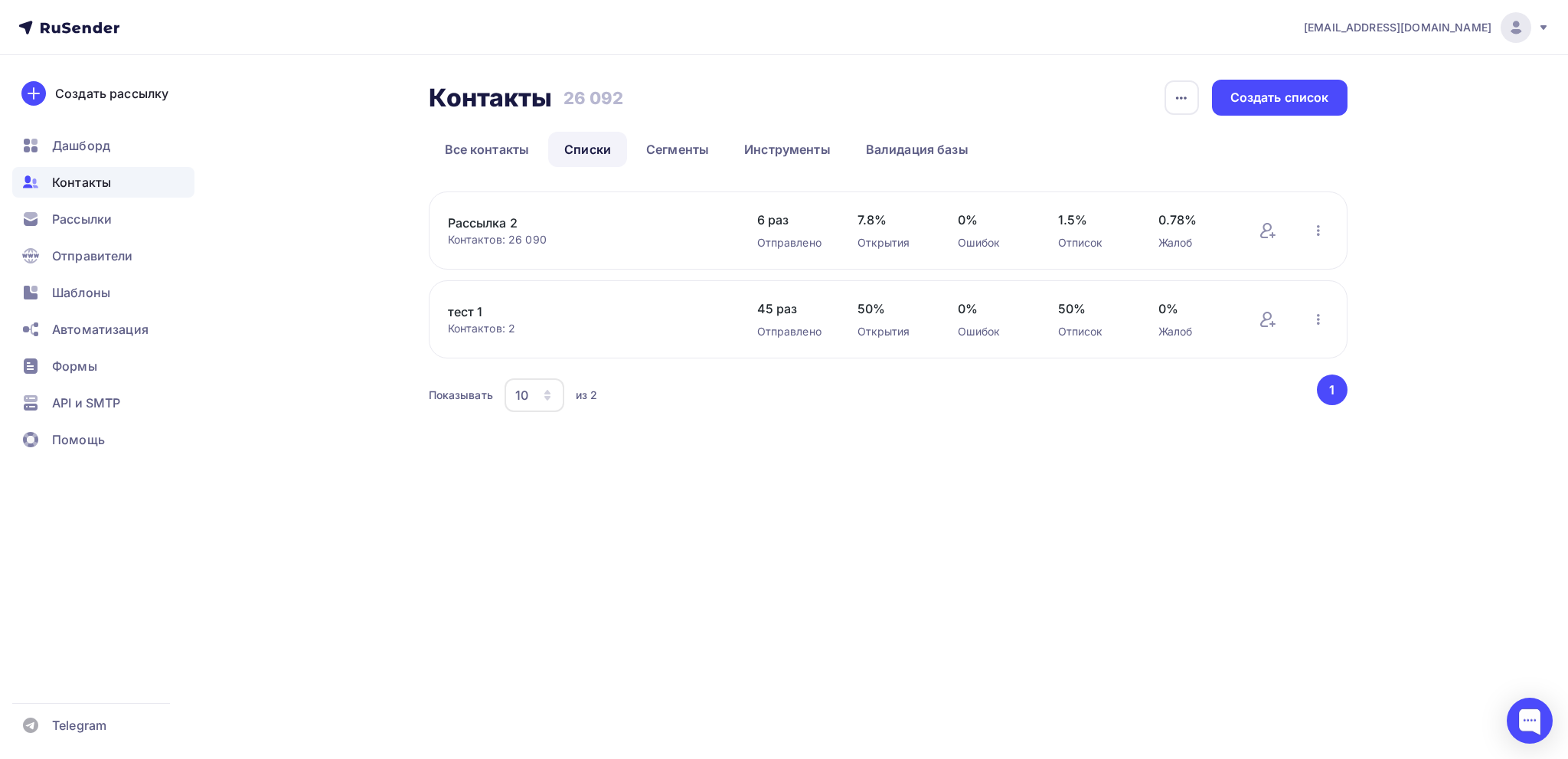 click on "[EMAIL_ADDRESS][DOMAIN_NAME]             Аккаунт         Тарифы       Выйти
Создать рассылку
[GEOGRAPHIC_DATA]
Контакты
Рассылки
Отправители
Шаблоны
Автоматизация
Формы
API и SMTP
Помощь
Telegram
Аккаунт         Тарифы                   Помощь       Выйти     Контакты   Контакты
26 092
26 092
История импорта
Создать список
Все контакты
Списки" at bounding box center [784, 379] 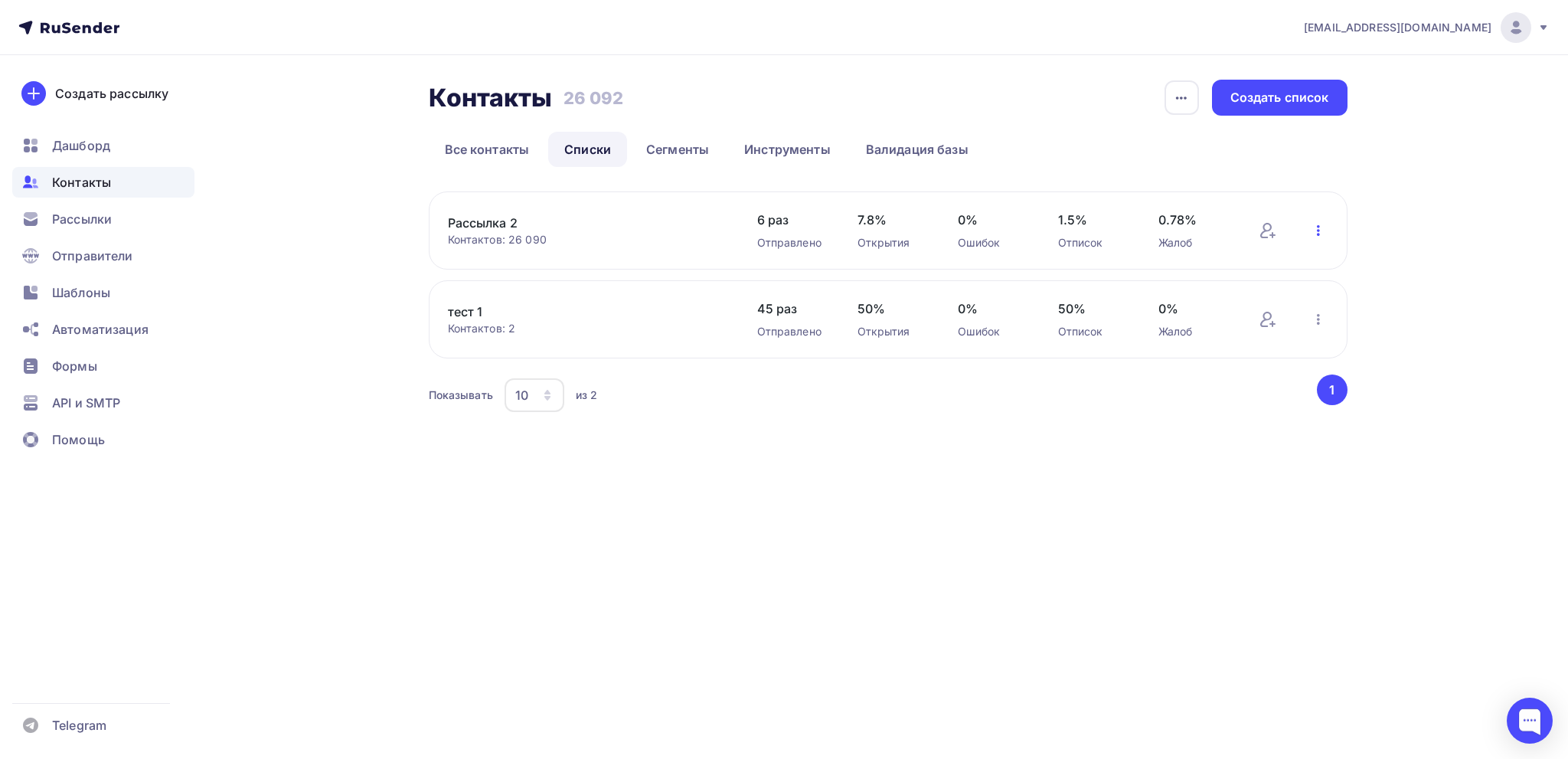 click 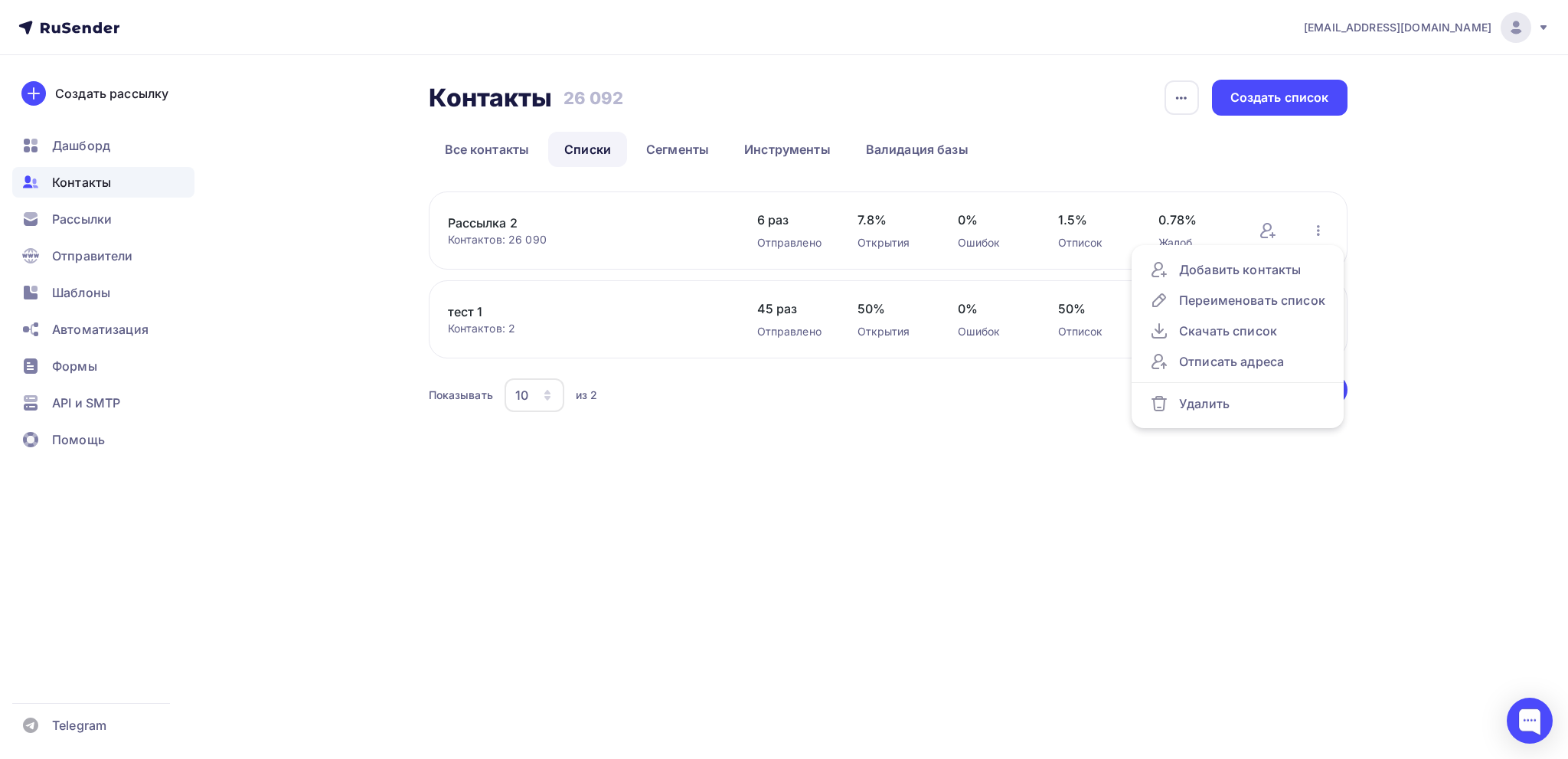 click on "Рассылка 2" at bounding box center (578, 223) 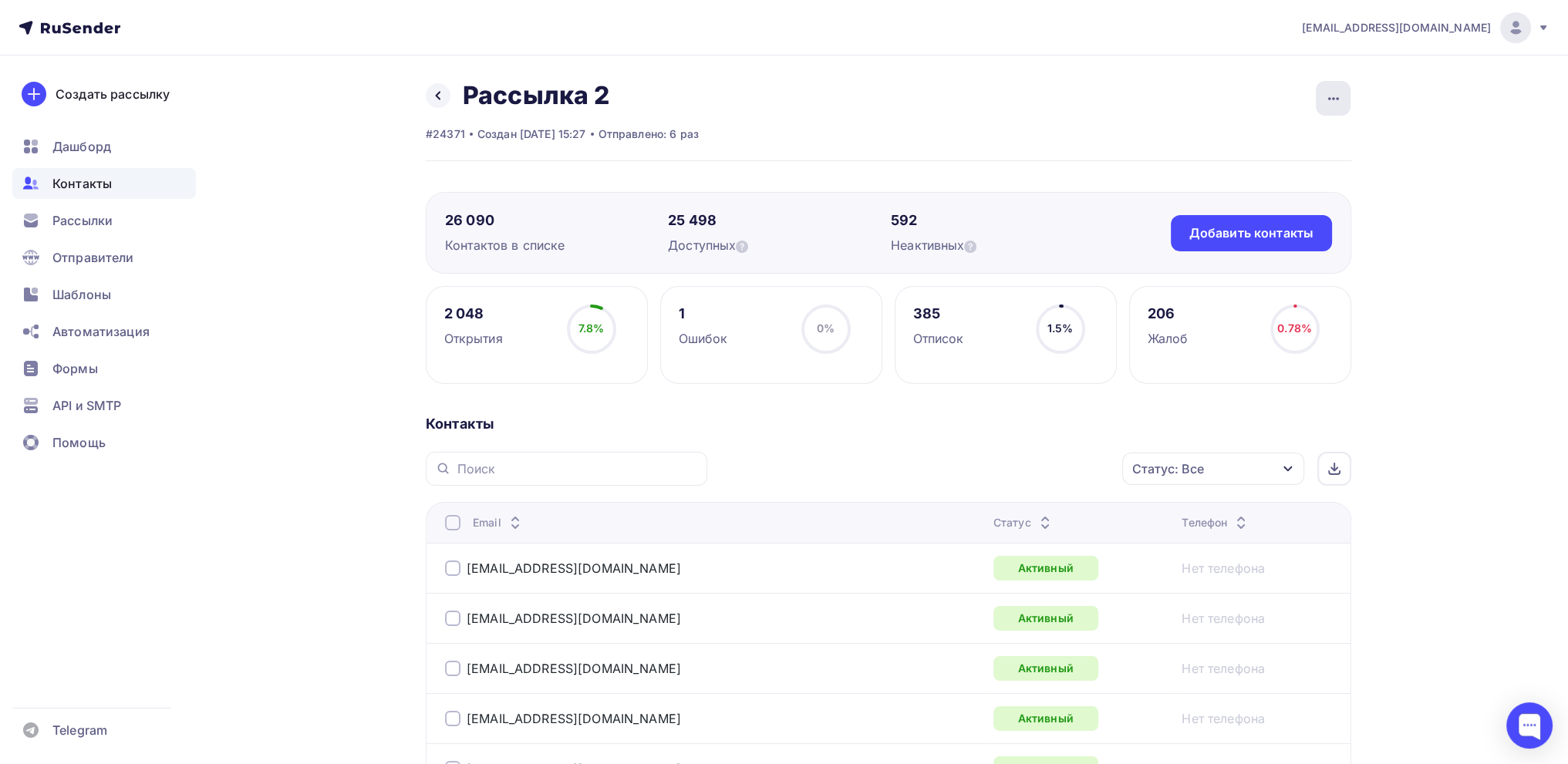 click 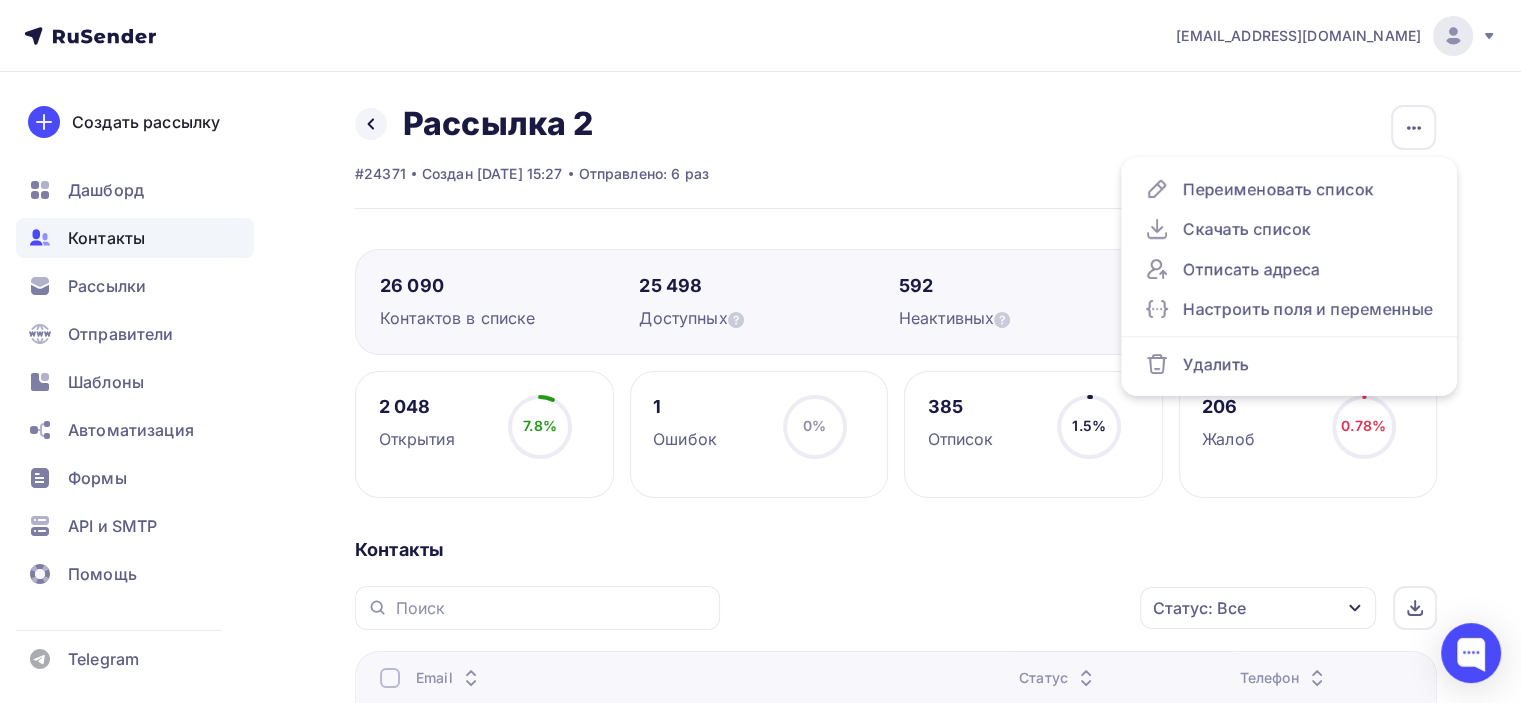 click on "Назад         Рассылка 2
Переименовать список
Скачать список
Отписать адреса
Настроить поля и переменные
Удалить
#24371
[GEOGRAPHIC_DATA]
[DATE] 15:27
Отправлено:
6
раз
Переименовать список
Скачать список
Отписать адреса
Настроить поля и переменные
Удалить" at bounding box center [896, 156] 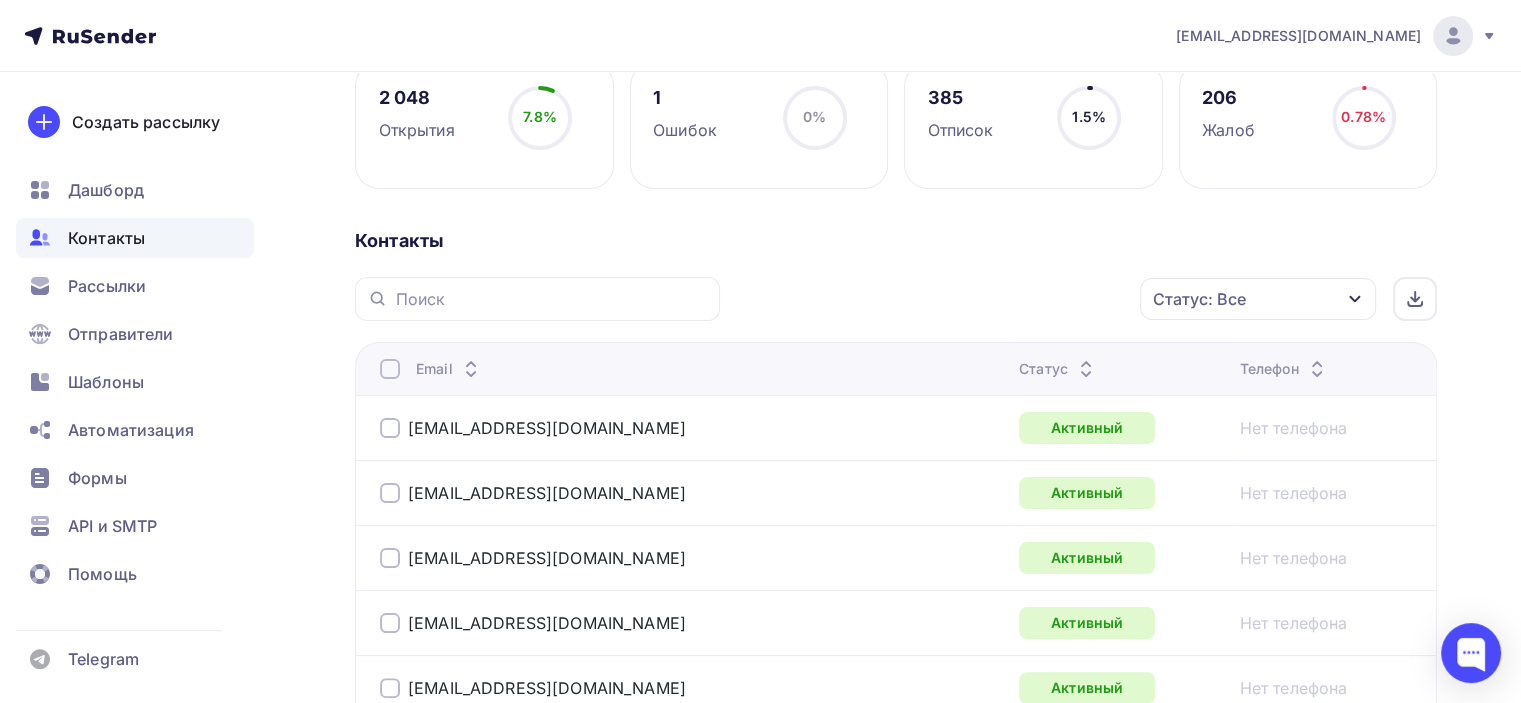 scroll, scrollTop: 300, scrollLeft: 0, axis: vertical 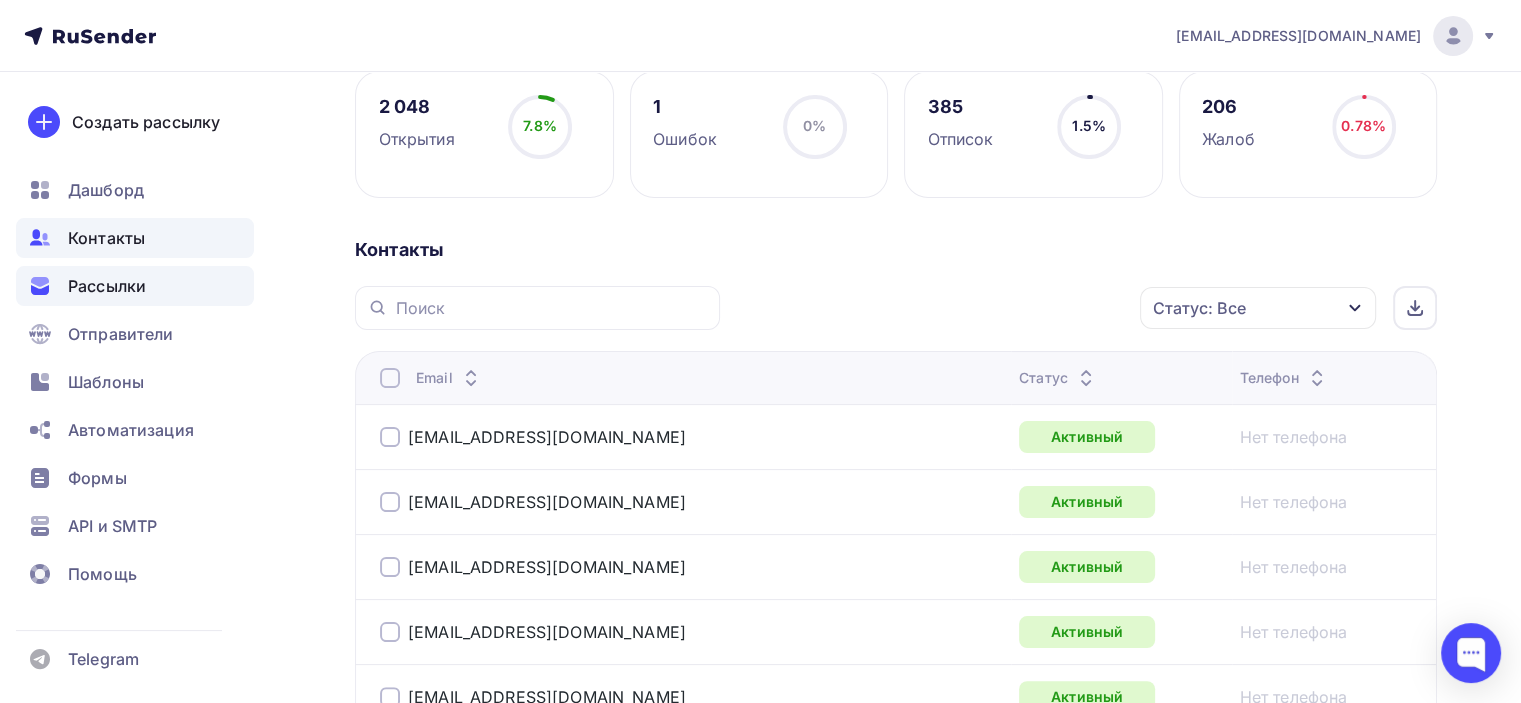 click on "Рассылки" at bounding box center (135, 286) 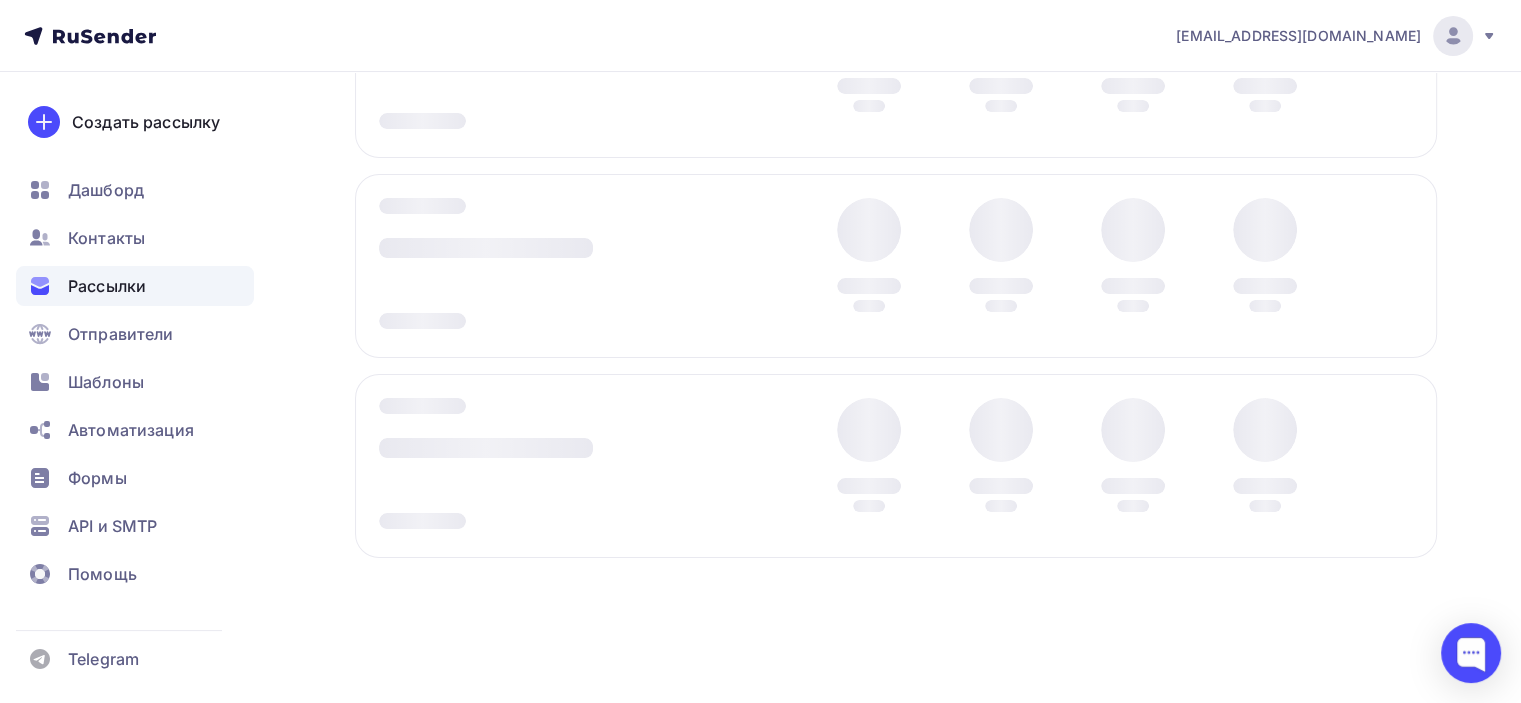 scroll, scrollTop: 0, scrollLeft: 0, axis: both 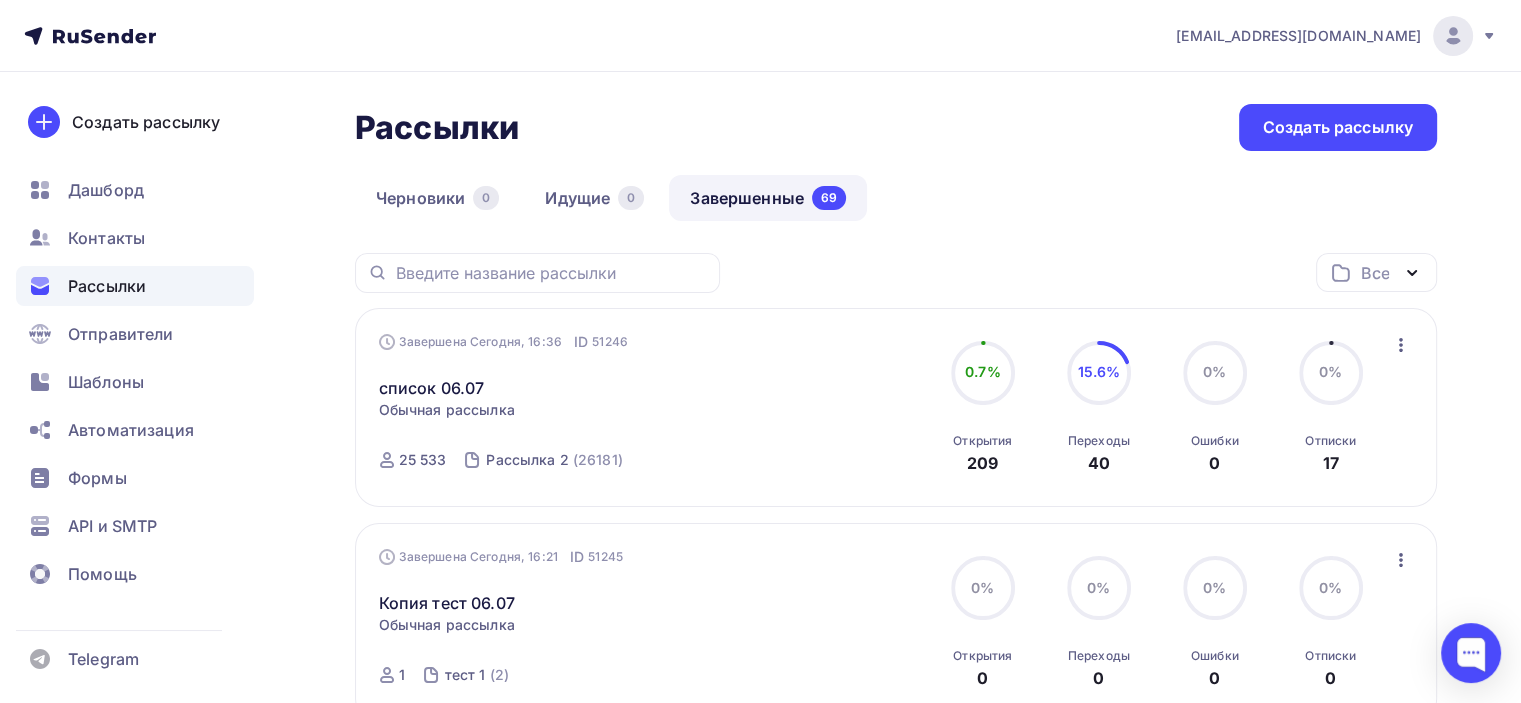 click on "Завершена
Сегодня, 16:36
ID   51246             список 06.07
Статистика
Обзор рассылки
Копировать в новую
Добавить в папку
Обычная рассылка
Завершена
Сегодня, 16:36
ID   51246    Завершена
25 533
Рассылка 2   (26181)     0.7%   0.7%
Открытия
209
15.6%   15.6%
Переходы
40
0%   0%
[DEMOGRAPHIC_DATA]
0
0%   0%
Отписки
17
Статистика
Обзор рассылки" at bounding box center [896, 407] 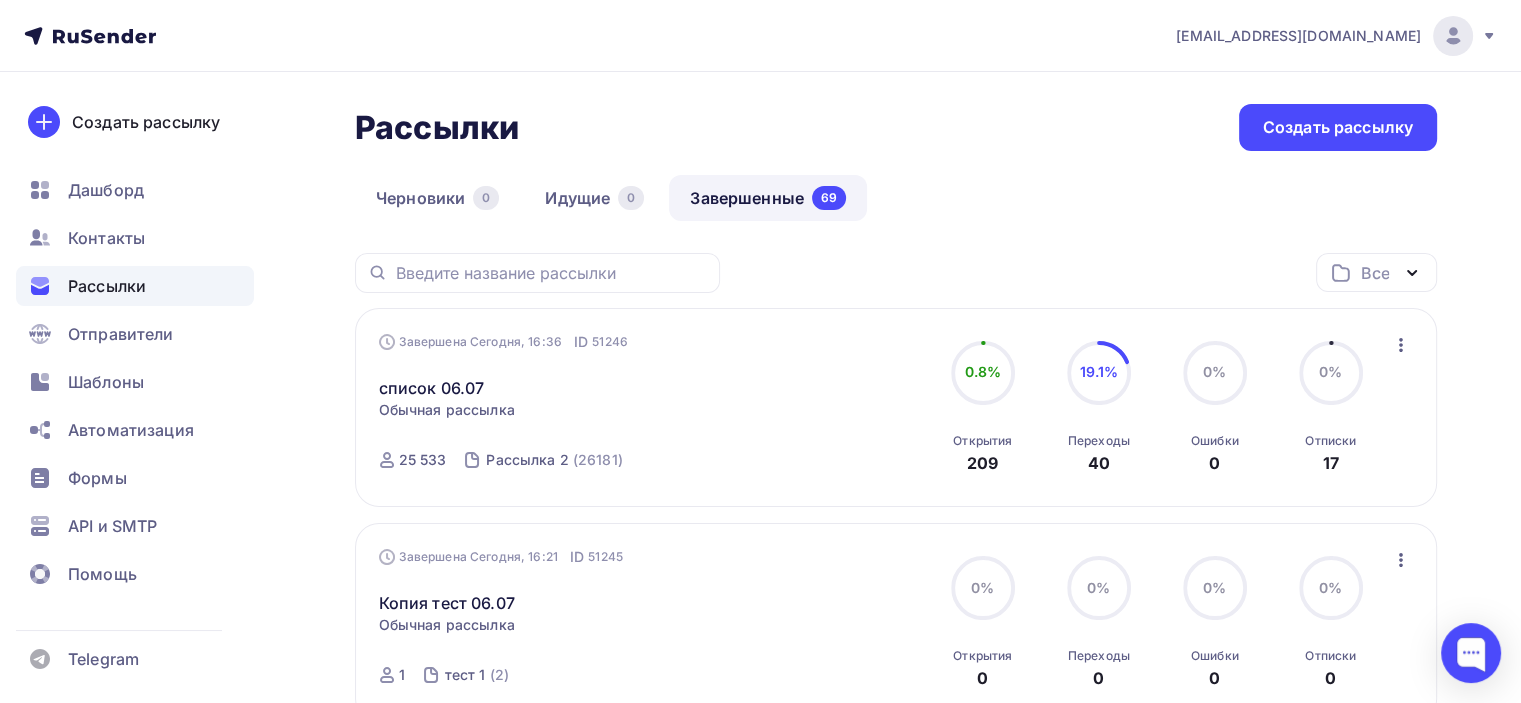 click 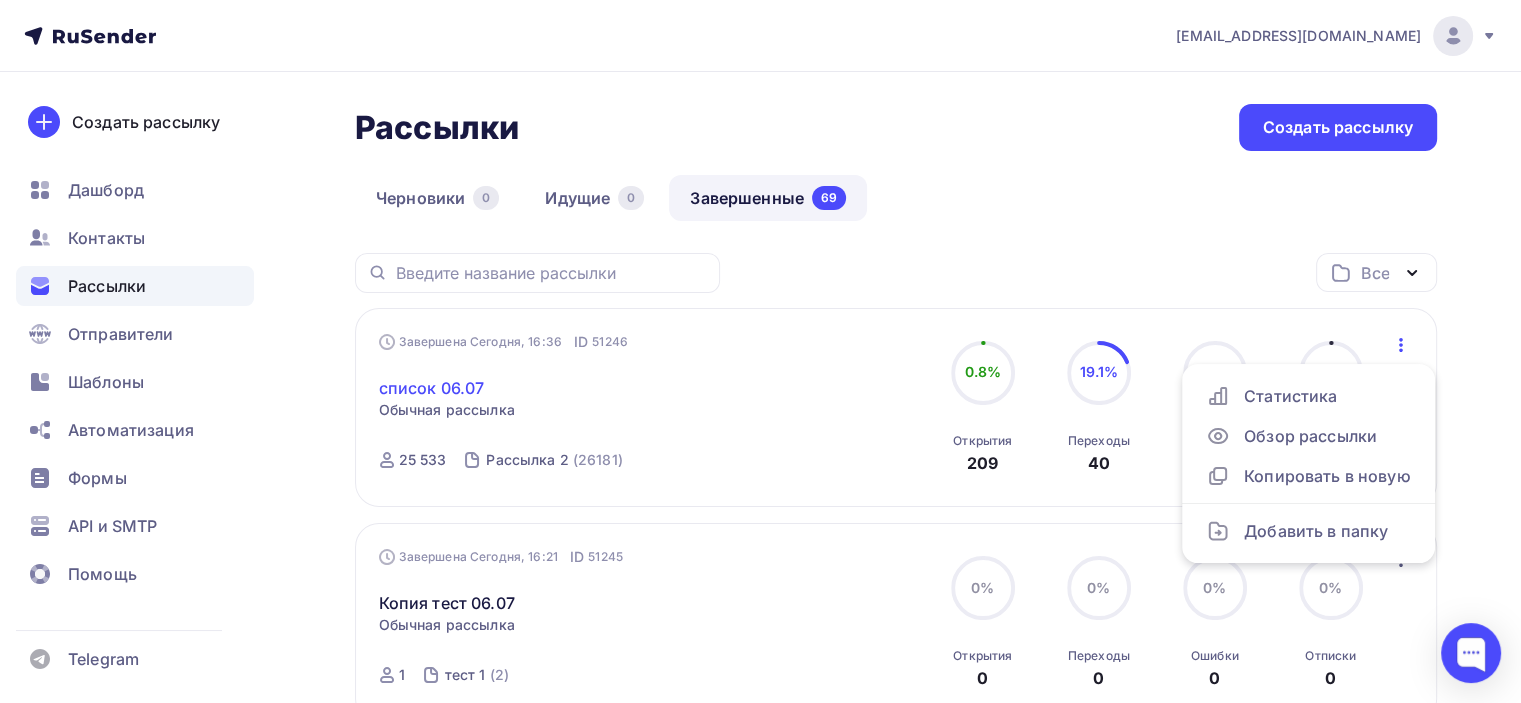 click on "список 06.07" at bounding box center (432, 388) 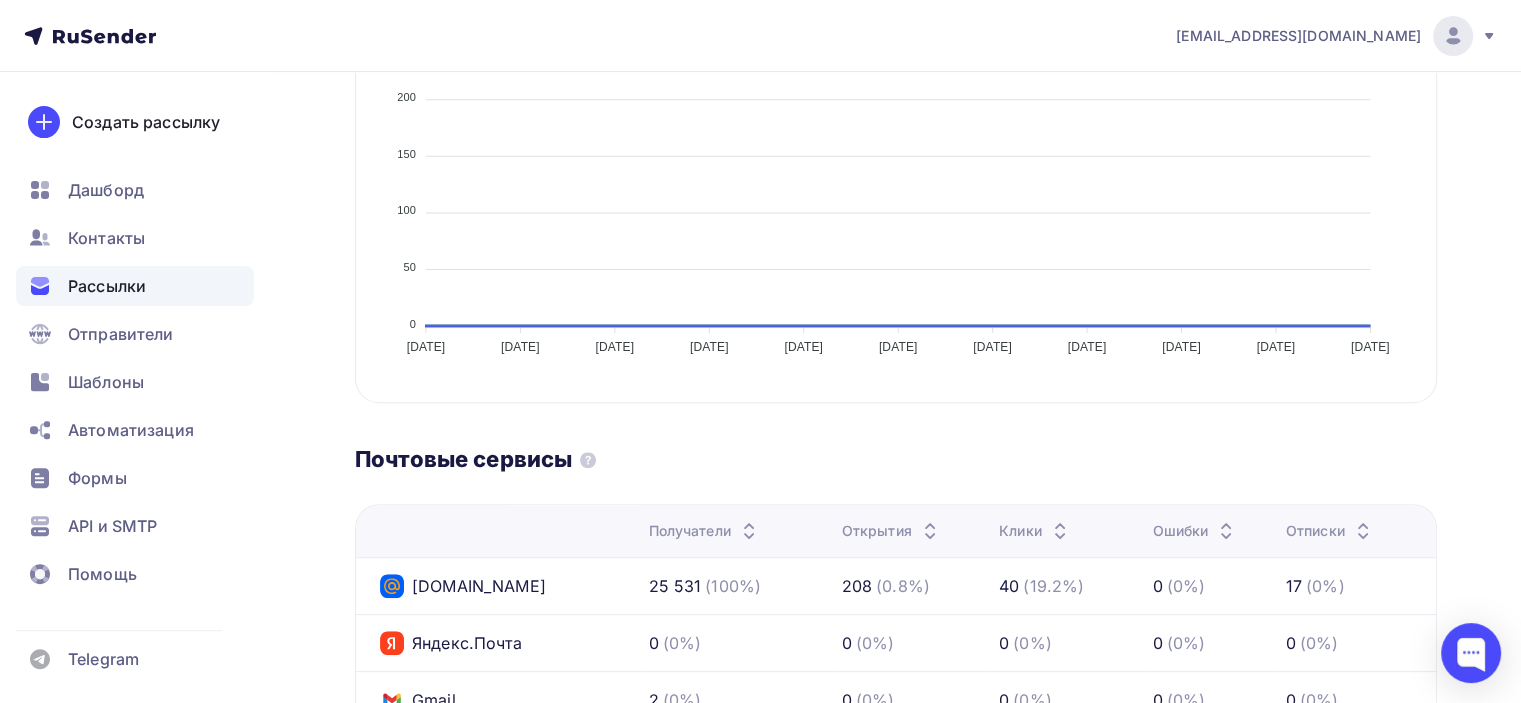 scroll, scrollTop: 0, scrollLeft: 0, axis: both 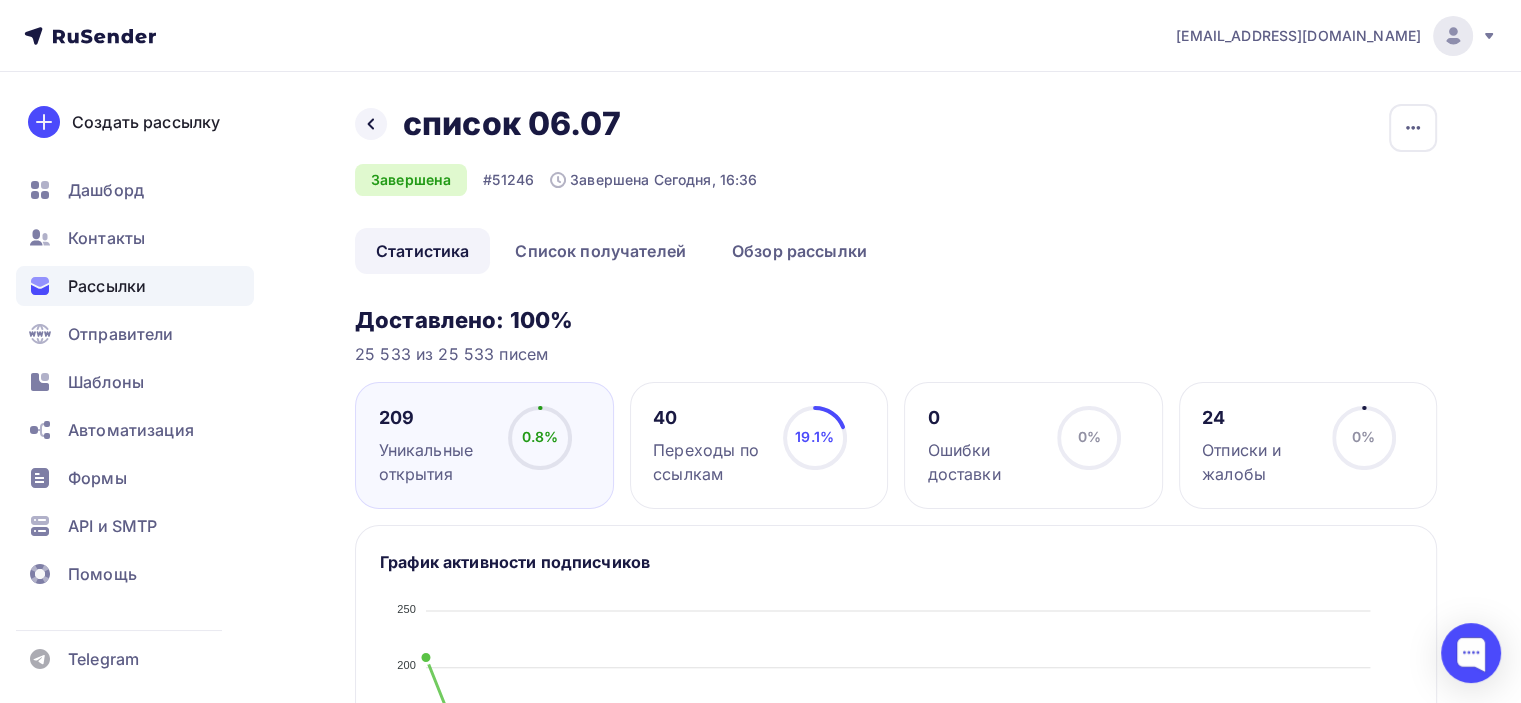 click on "Назад
список 06.07
список 06.07
Завершена
#51246
Завершена
Сегодня, 16:36
Копировать
Добавить в папку
Статистика
Список получателей
Обзор рассылки
Статистика
Список получателей
Обзор рассылки
Копировать
Добавить в папку
Доставлено:
100%
25 533 из
25 533 писем
209
Уникальные открытия
0.8%   0.8%           40
Переходы по ссылкам
19.1%   19.1%           0     0%" at bounding box center [760, 998] 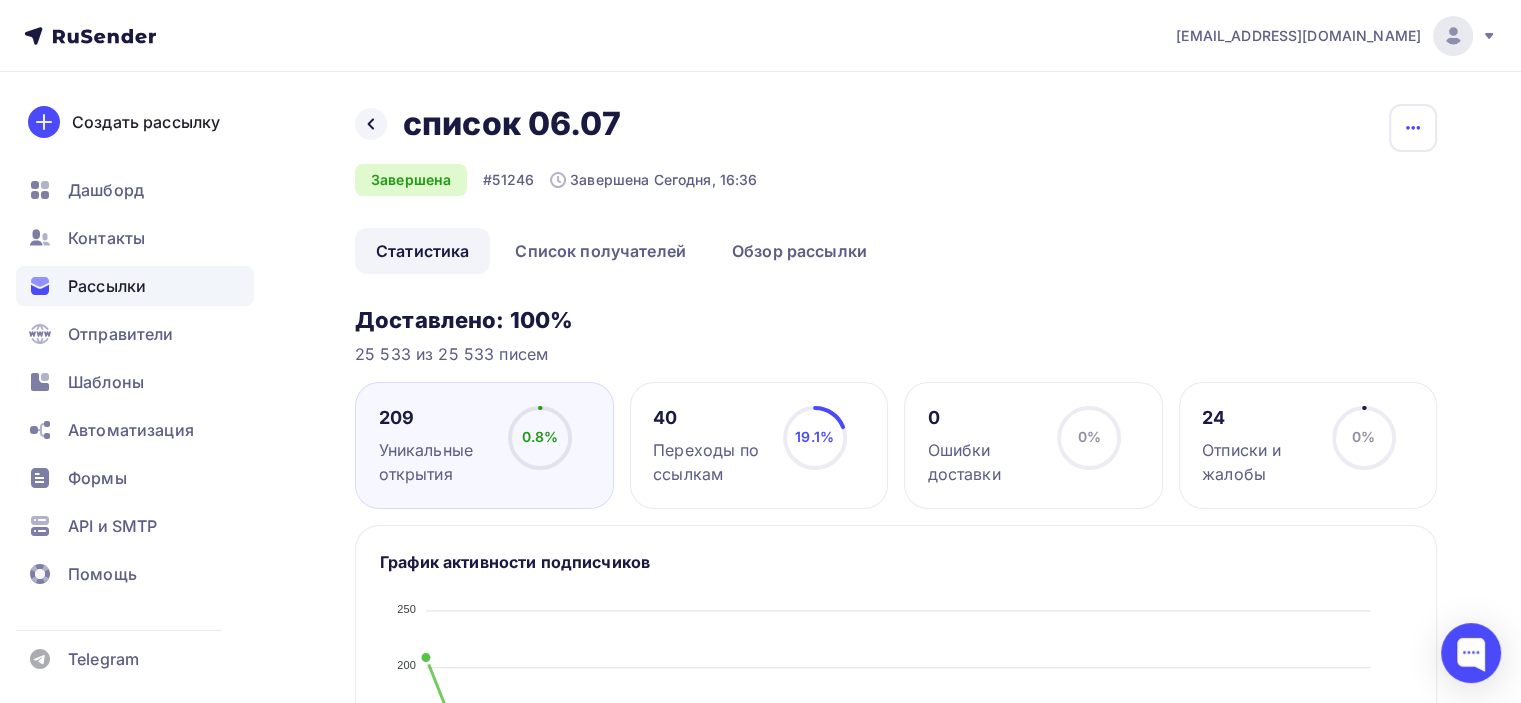 click at bounding box center (1413, 128) 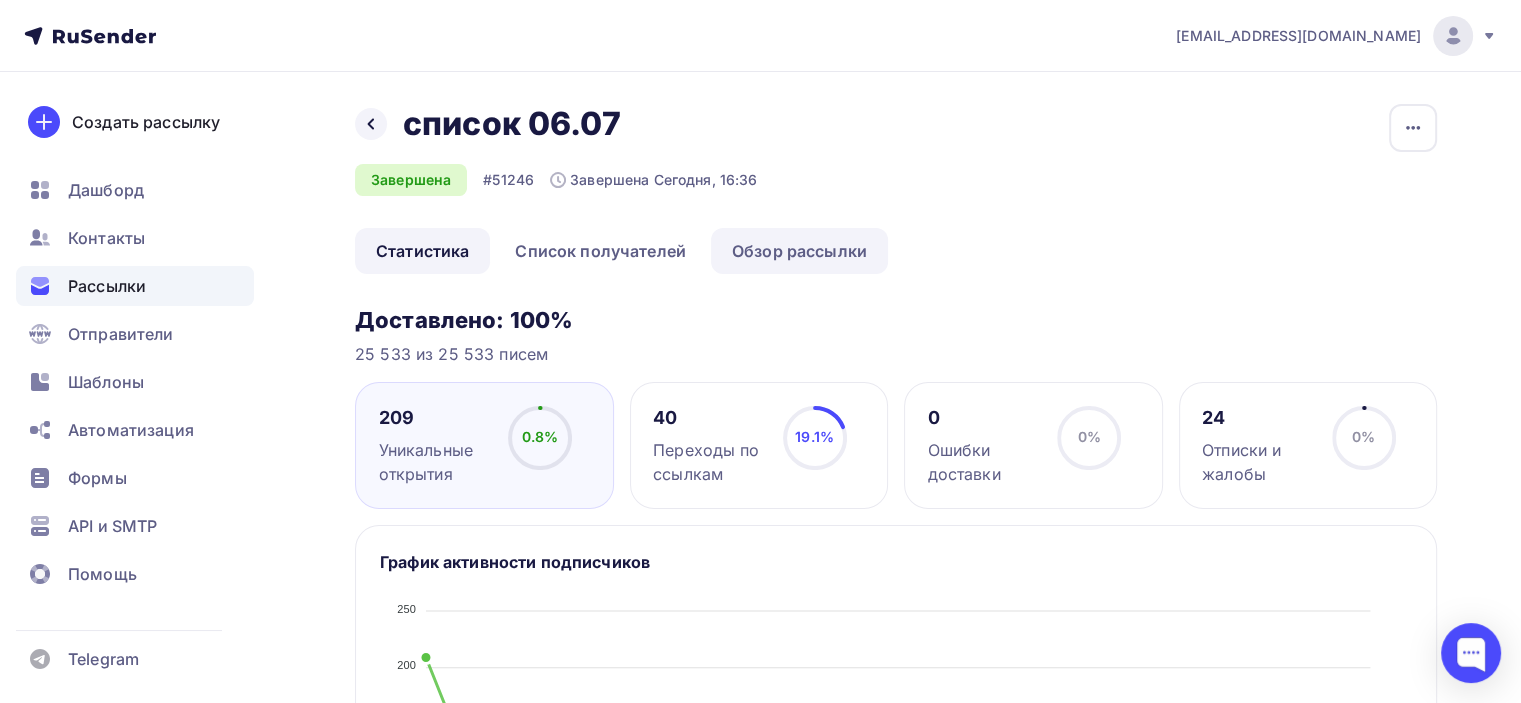 click on "Обзор рассылки" at bounding box center [799, 251] 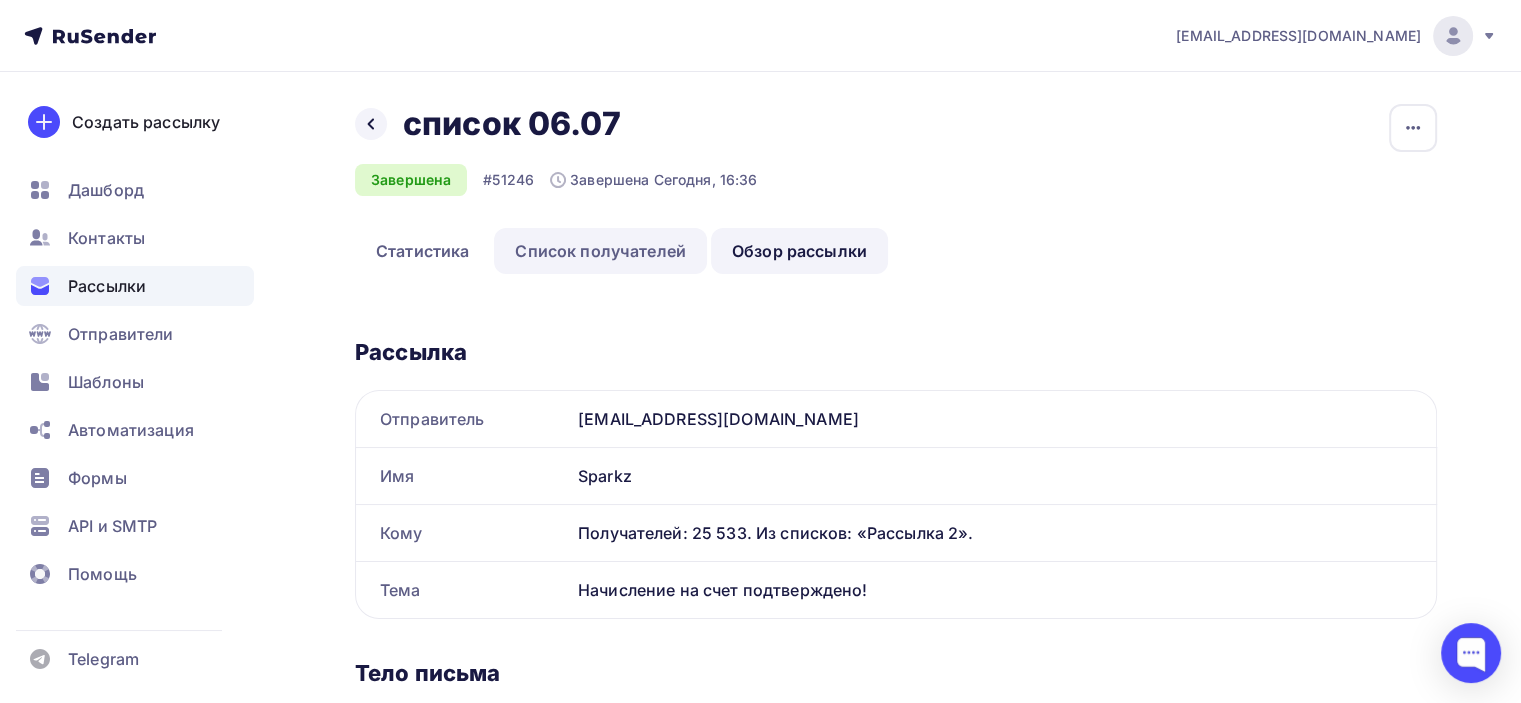 click on "Список получателей" at bounding box center (600, 251) 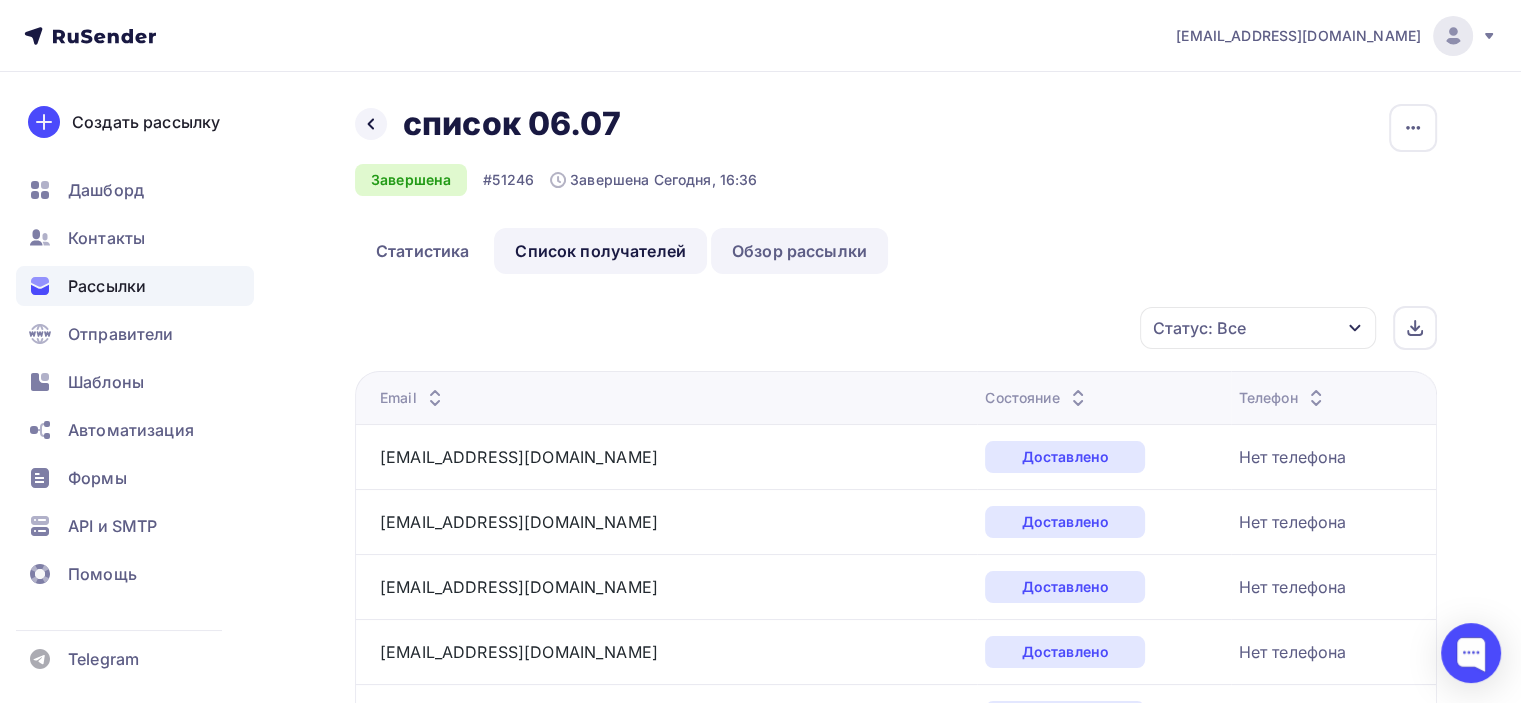 click on "Обзор рассылки" at bounding box center [799, 251] 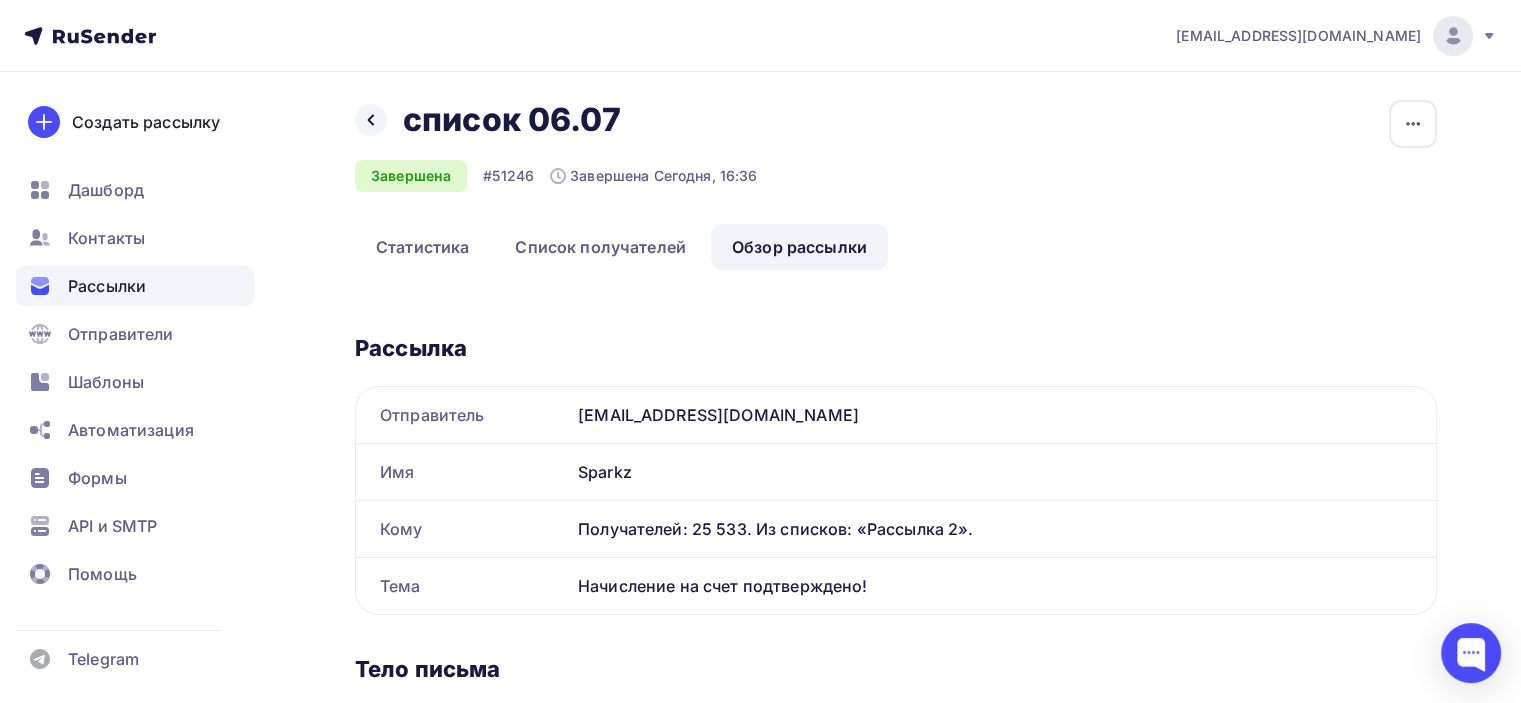 scroll, scrollTop: 0, scrollLeft: 0, axis: both 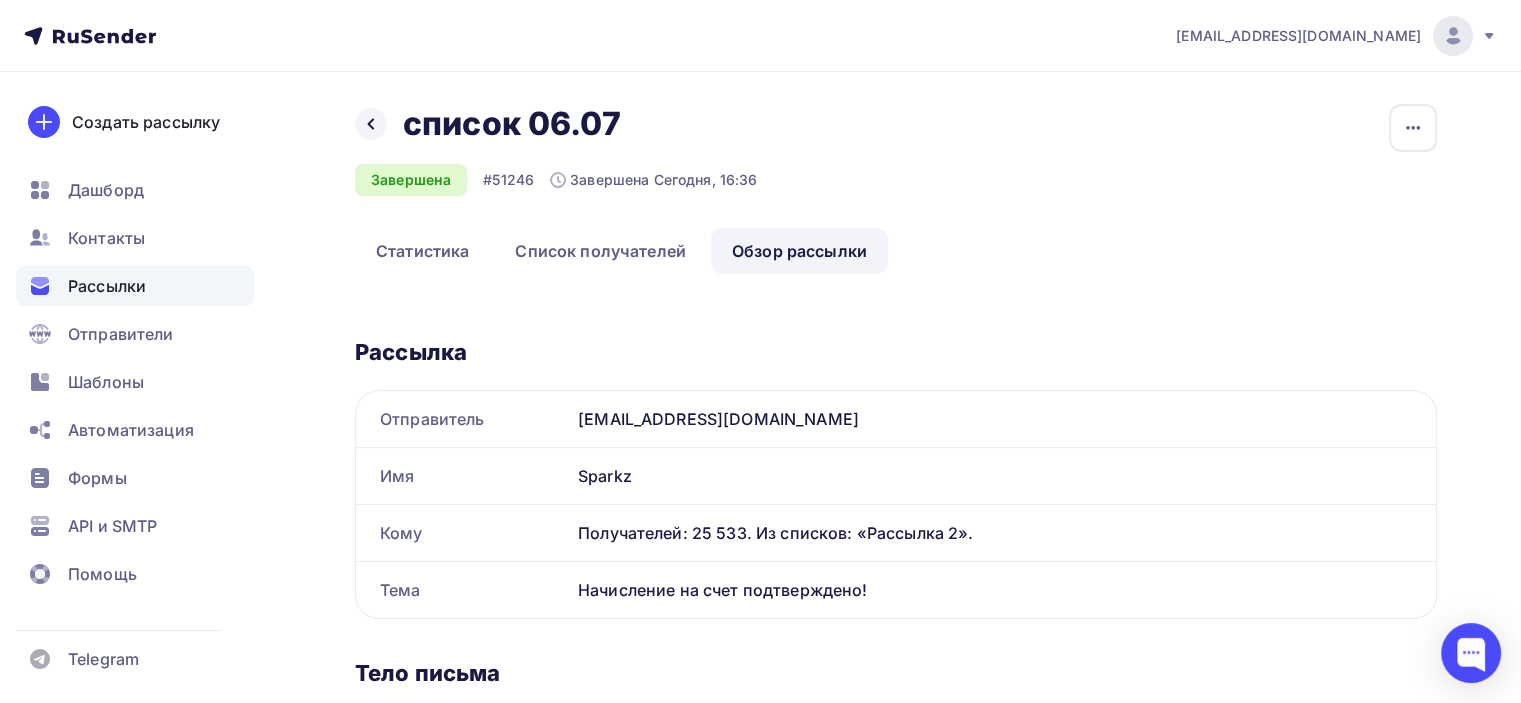 click on "Рассылки" at bounding box center (135, 286) 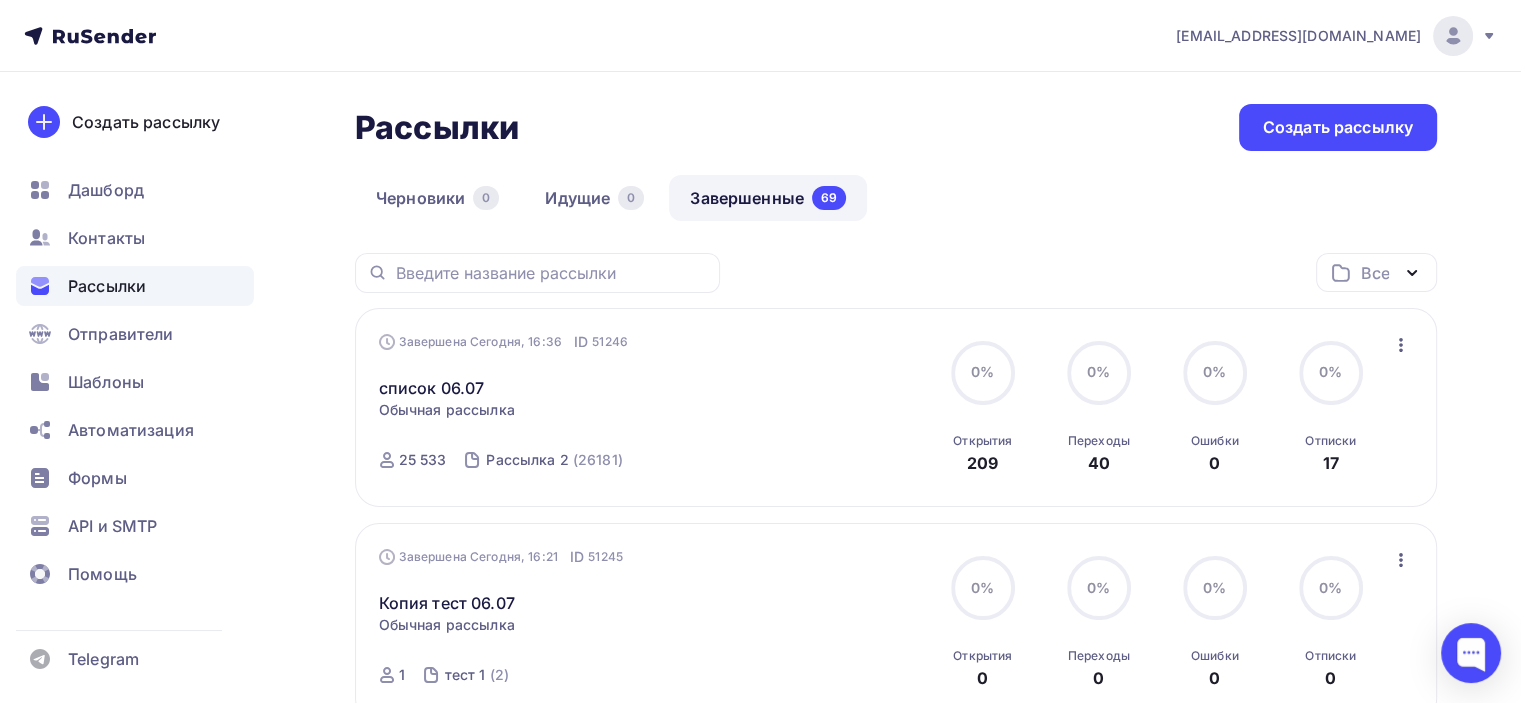 click 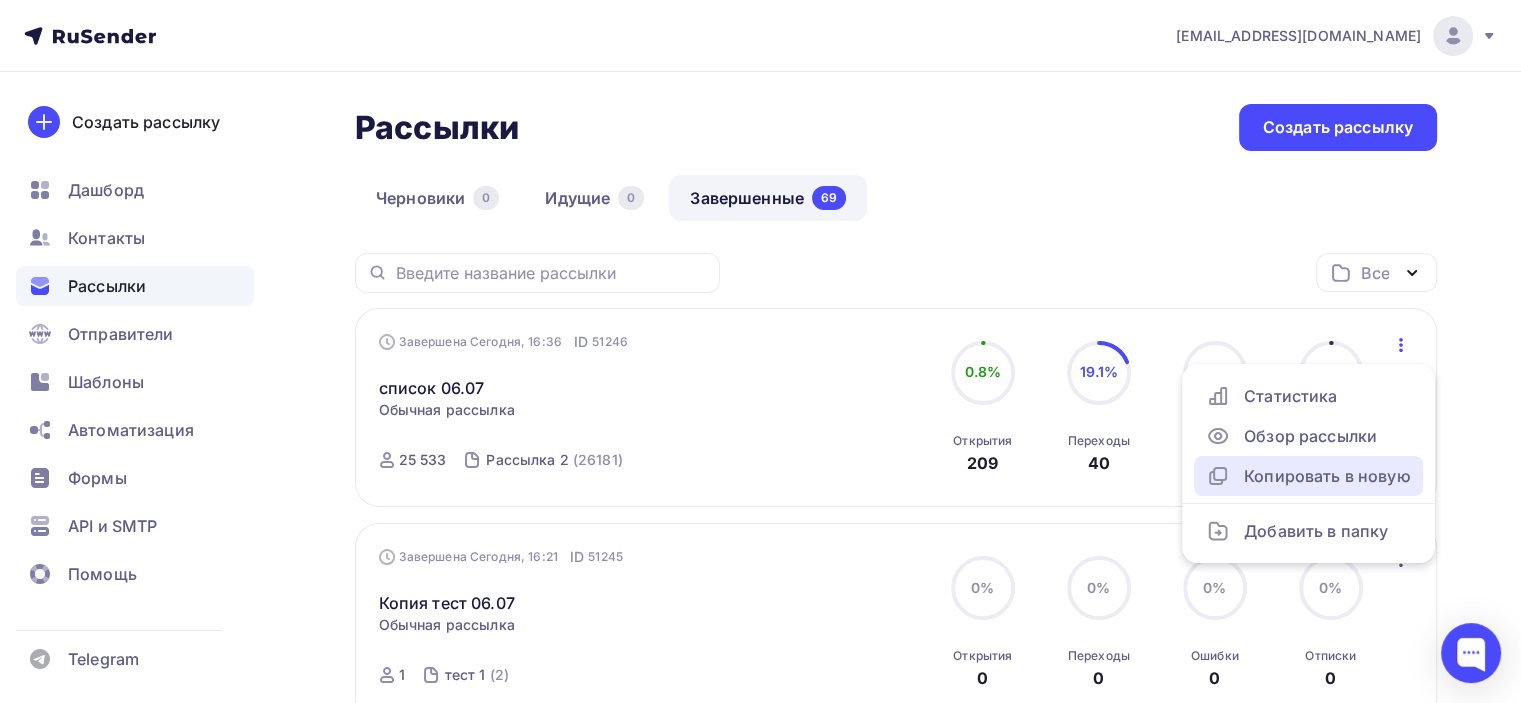 drag, startPoint x: 1300, startPoint y: 470, endPoint x: 1288, endPoint y: 472, distance: 12.165525 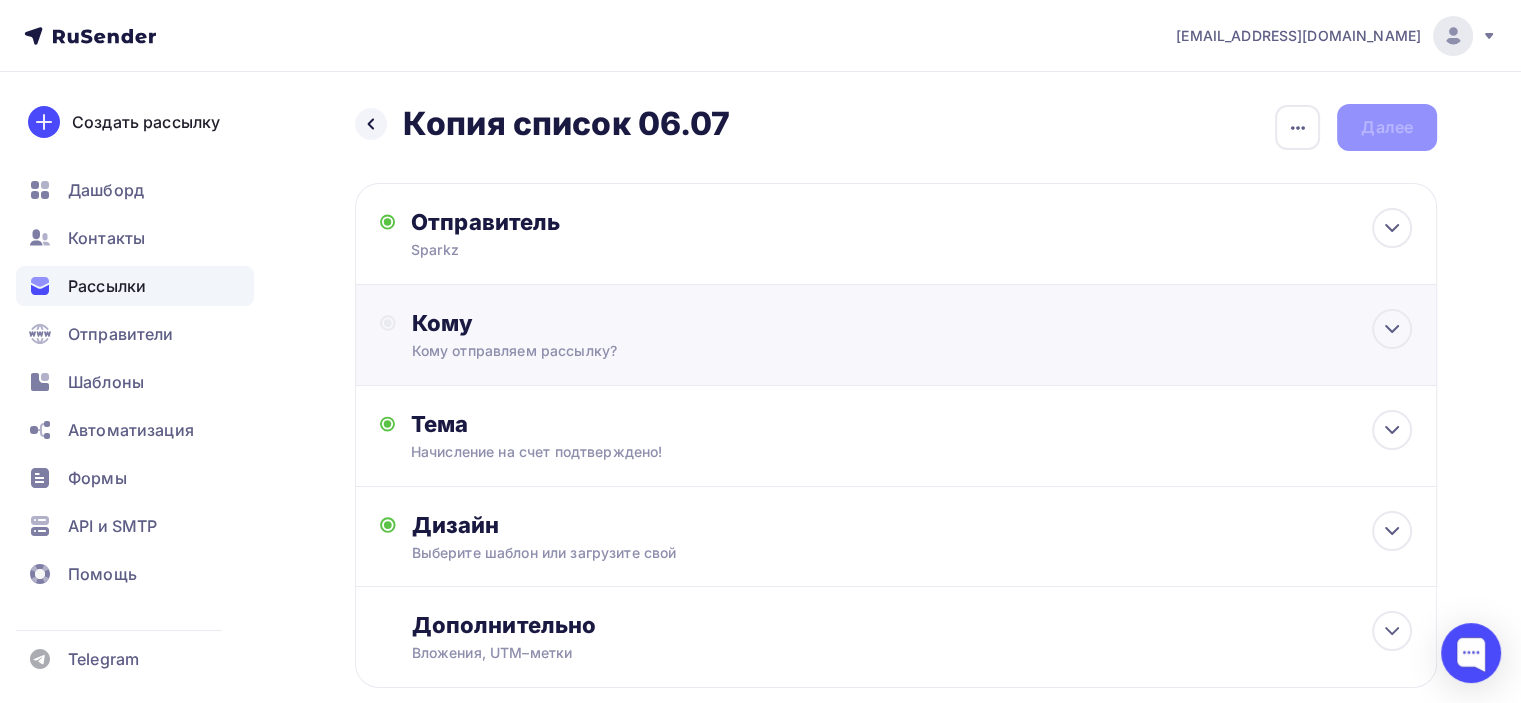 click on "Кому отправляем рассылку?" at bounding box center (862, 351) 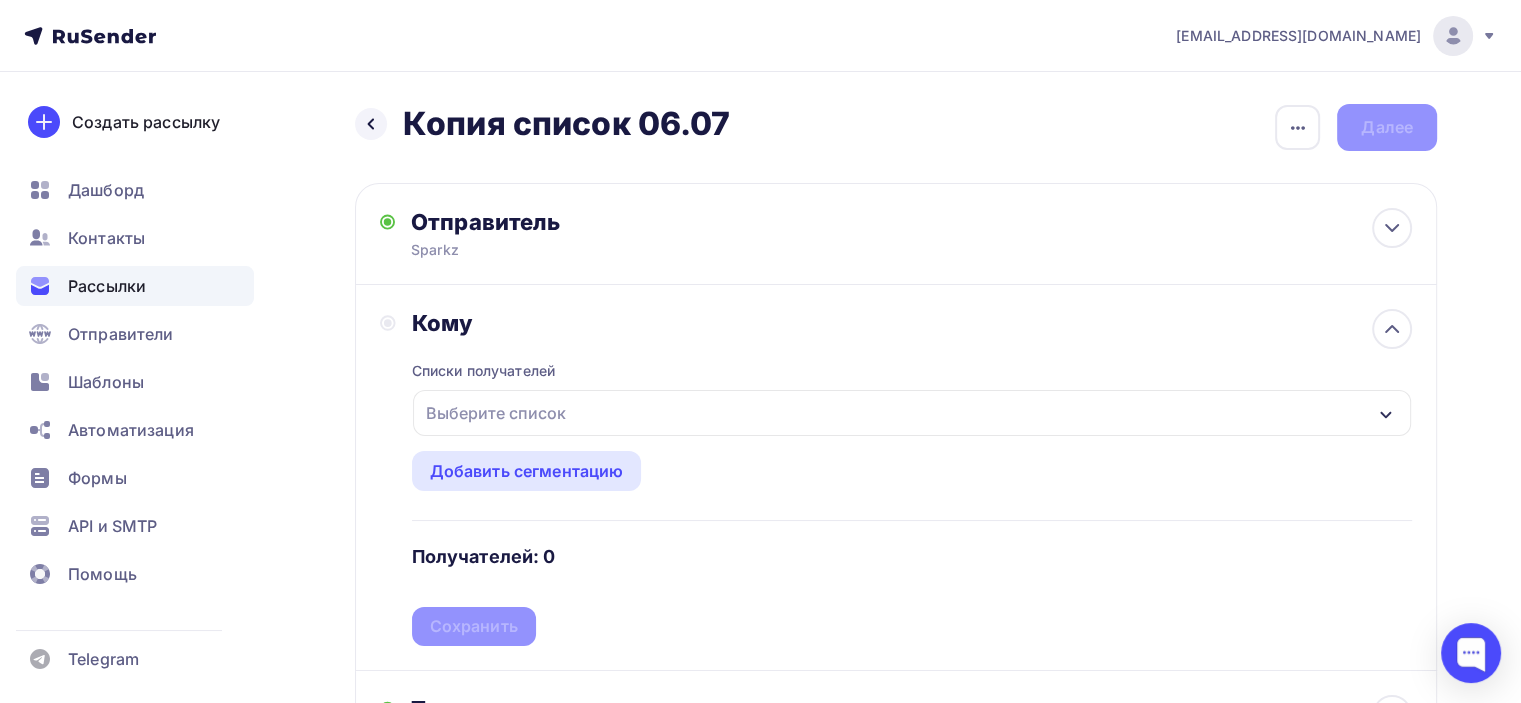 click on "Выберите список" at bounding box center (496, 413) 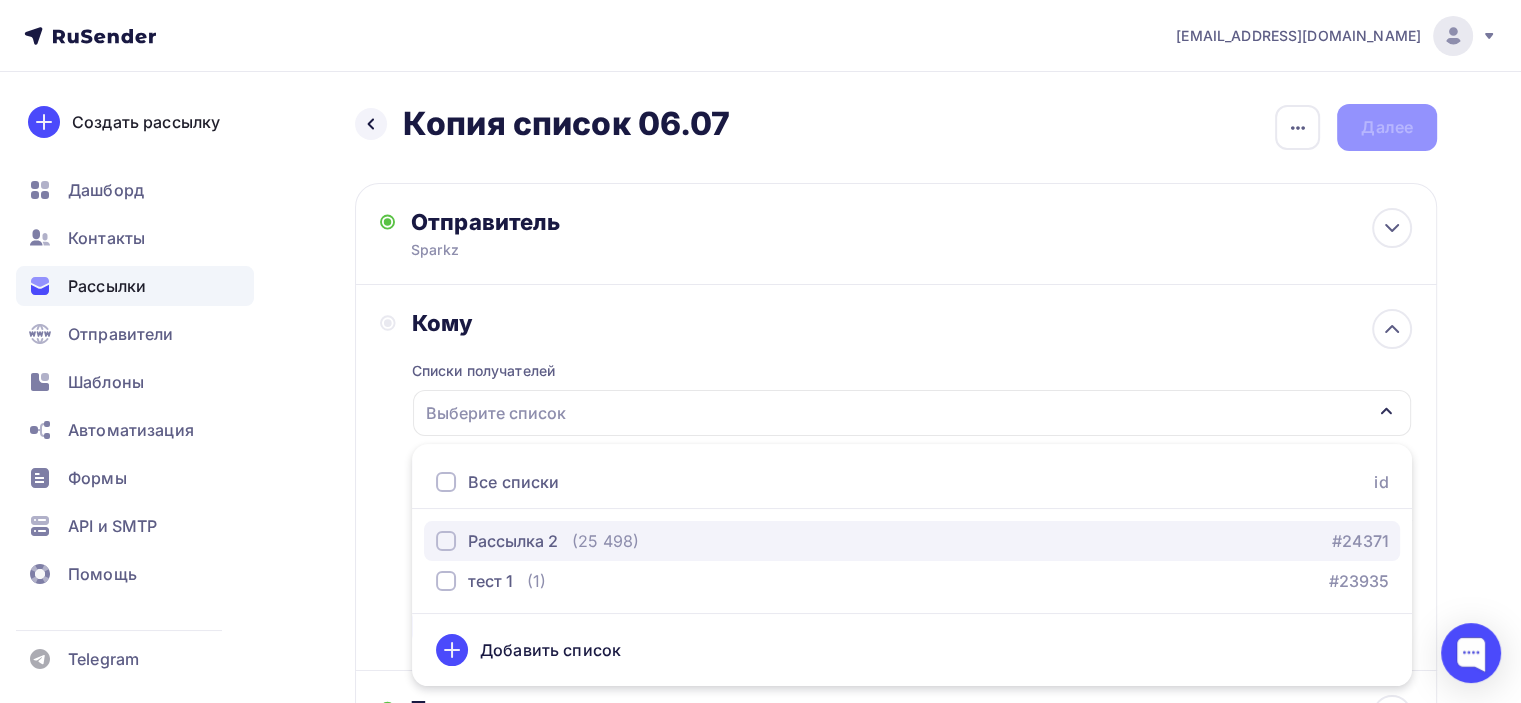 click on "Рассылка 2" at bounding box center (513, 541) 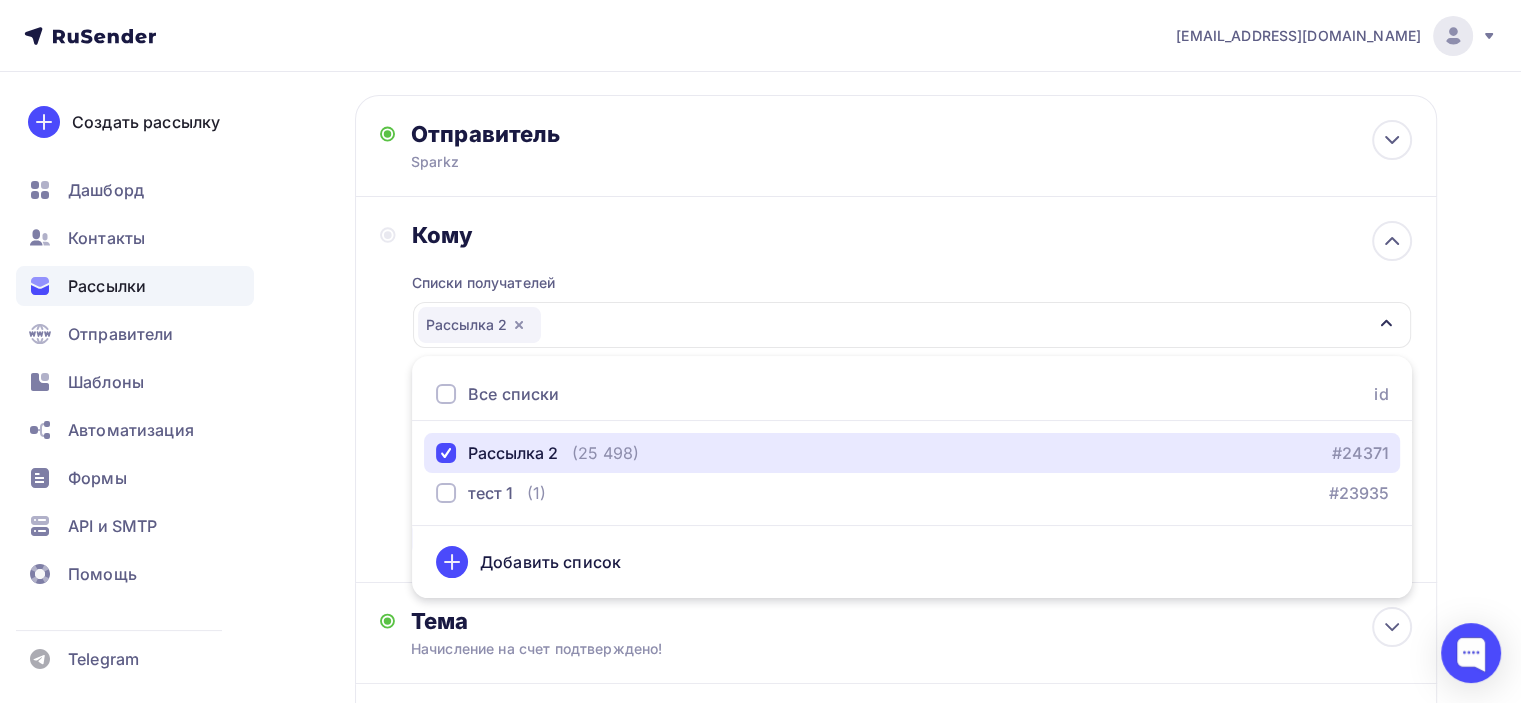 scroll, scrollTop: 100, scrollLeft: 0, axis: vertical 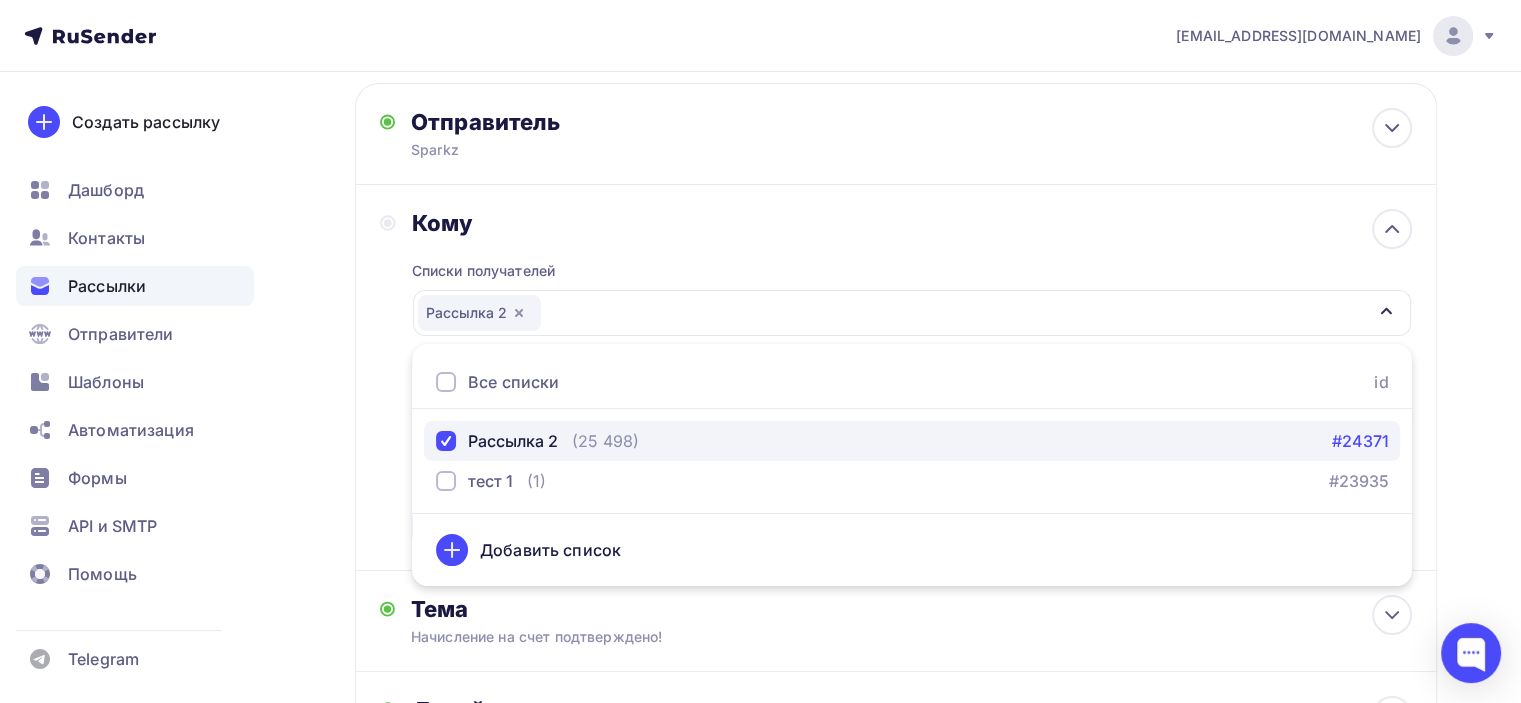 click on "#24371" at bounding box center (1359, 441) 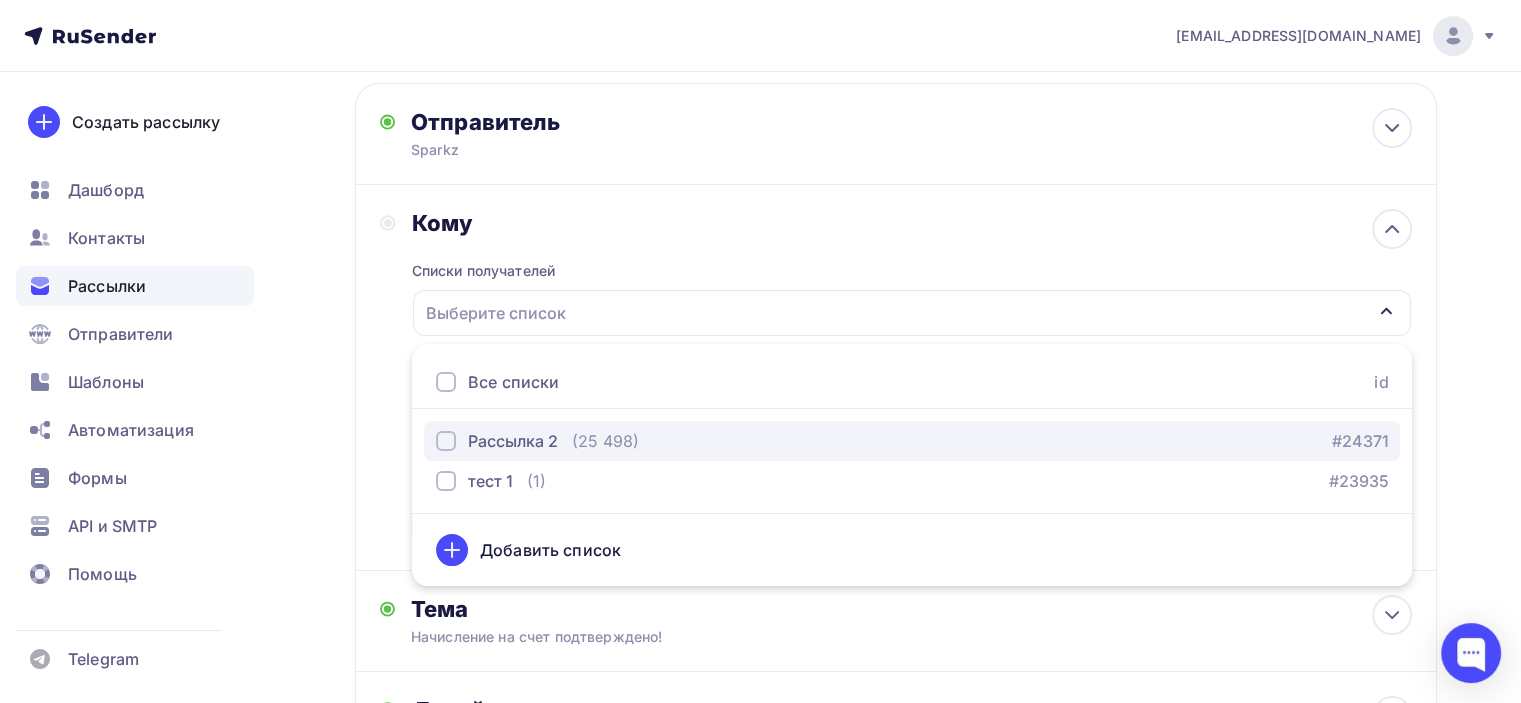 click on "Рассылка 2
(25 498)
#24371" at bounding box center (912, 441) 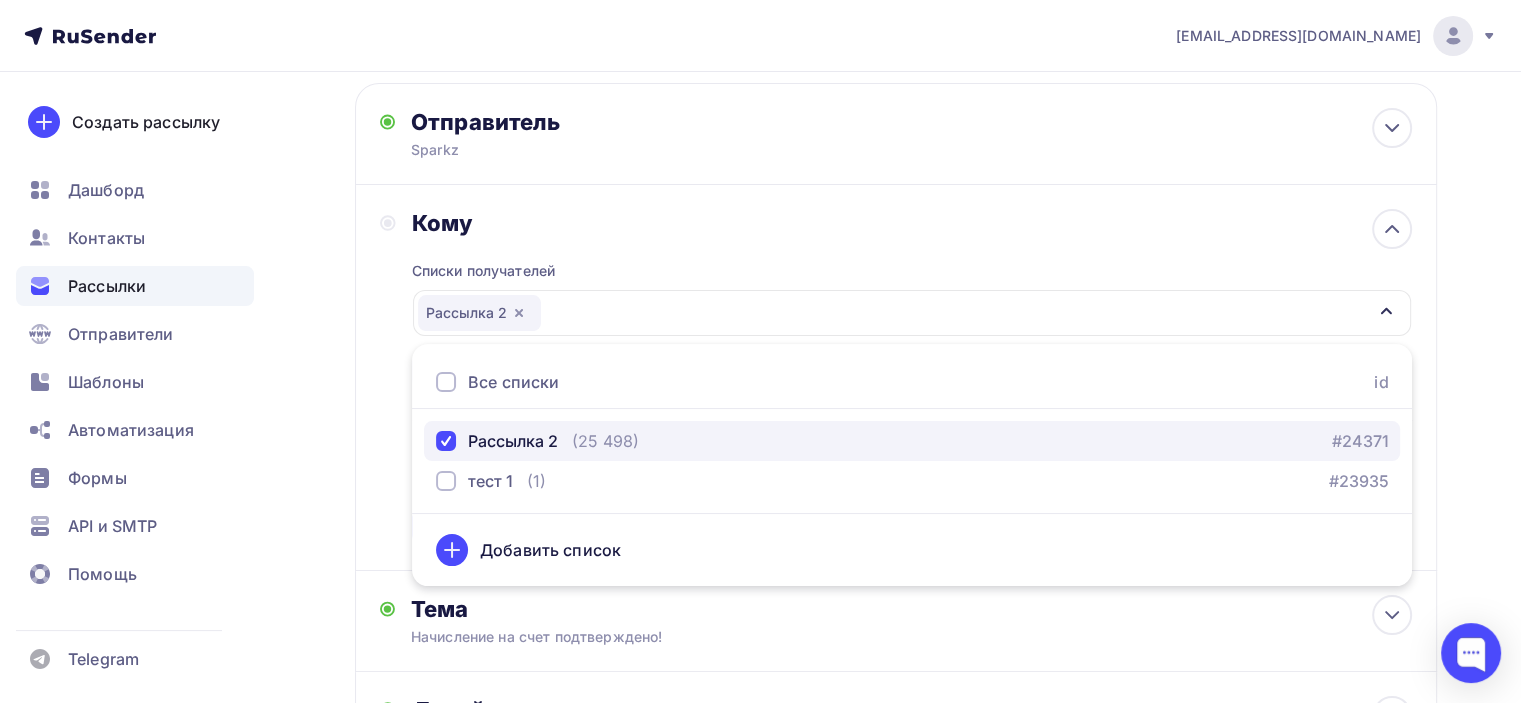click on "Рассылка 2
(25 498)
#24371" at bounding box center (912, 441) 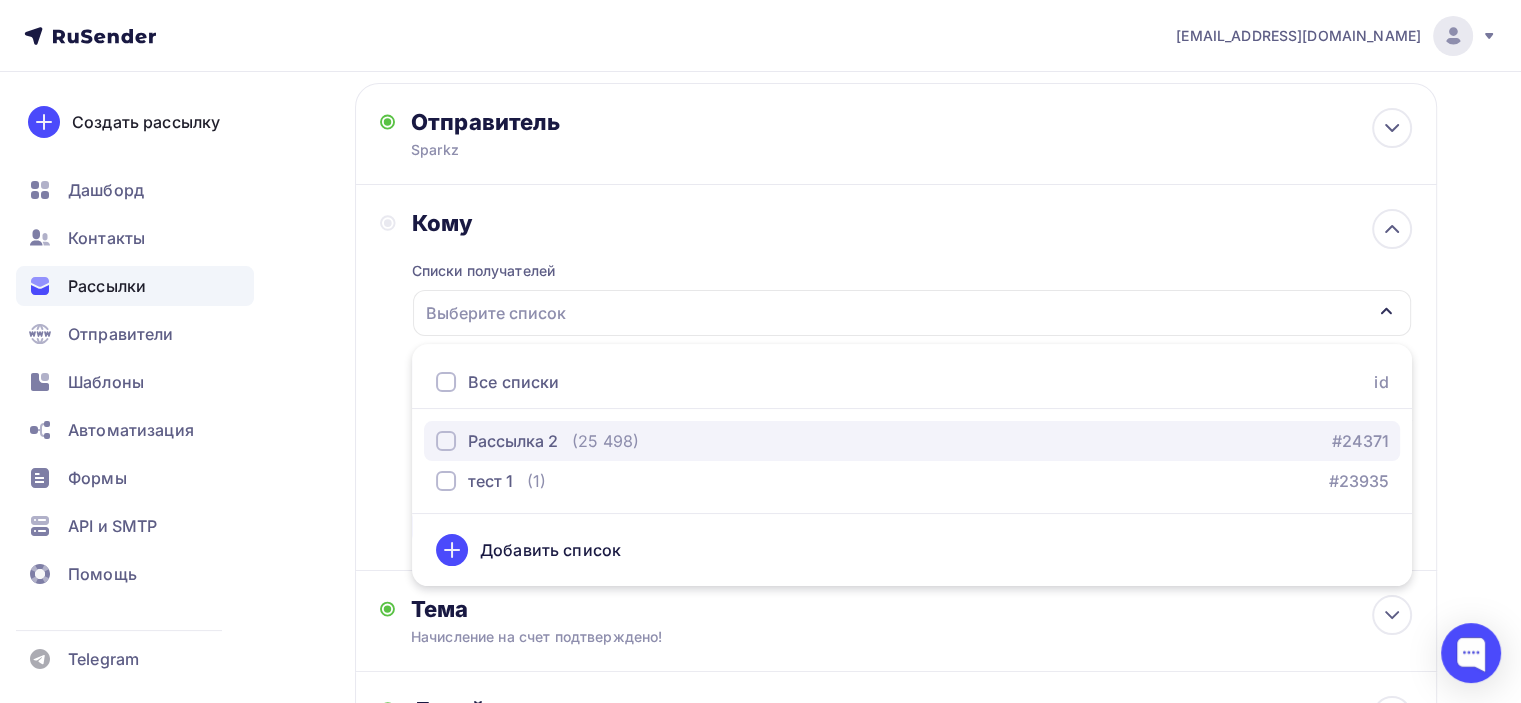 click on "Рассылка 2
(25 498)
#24371" at bounding box center [912, 441] 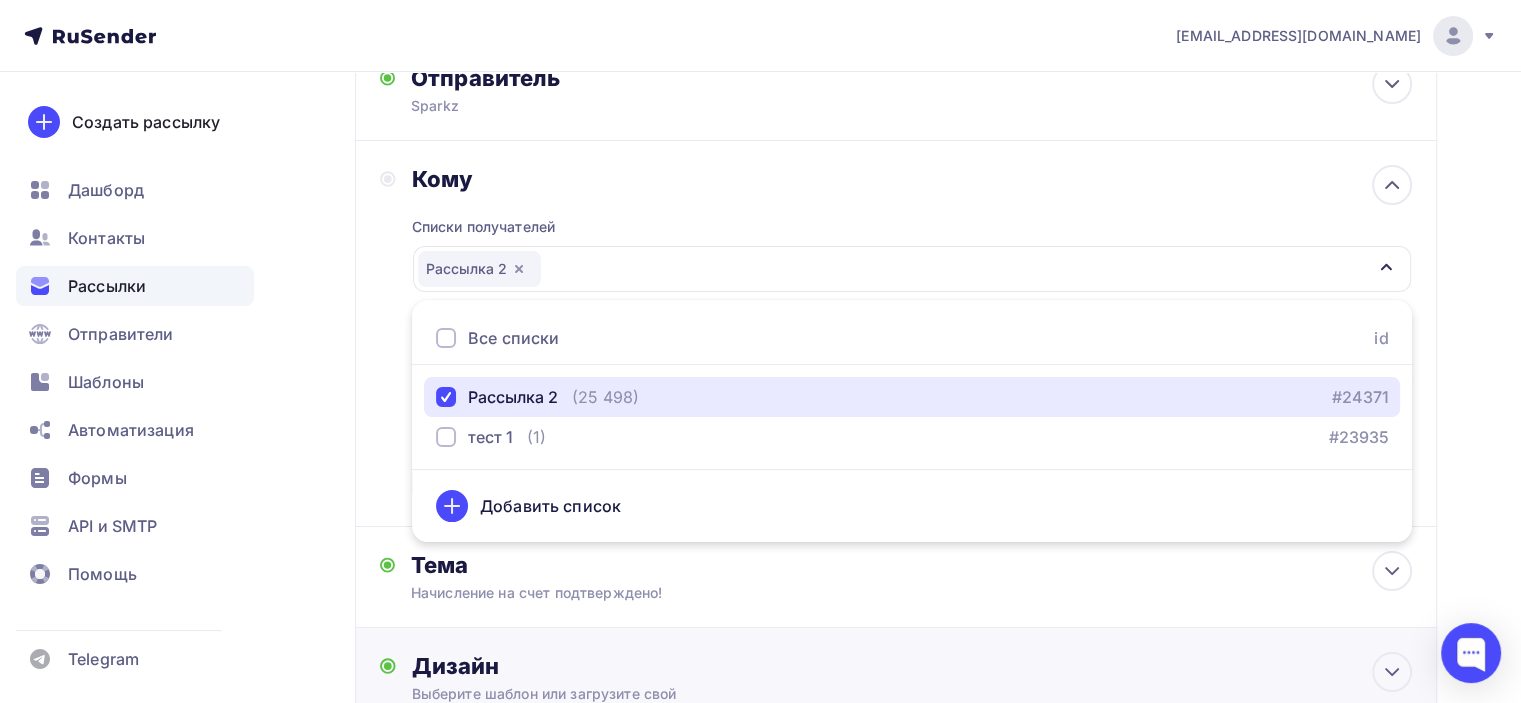 scroll, scrollTop: 396, scrollLeft: 0, axis: vertical 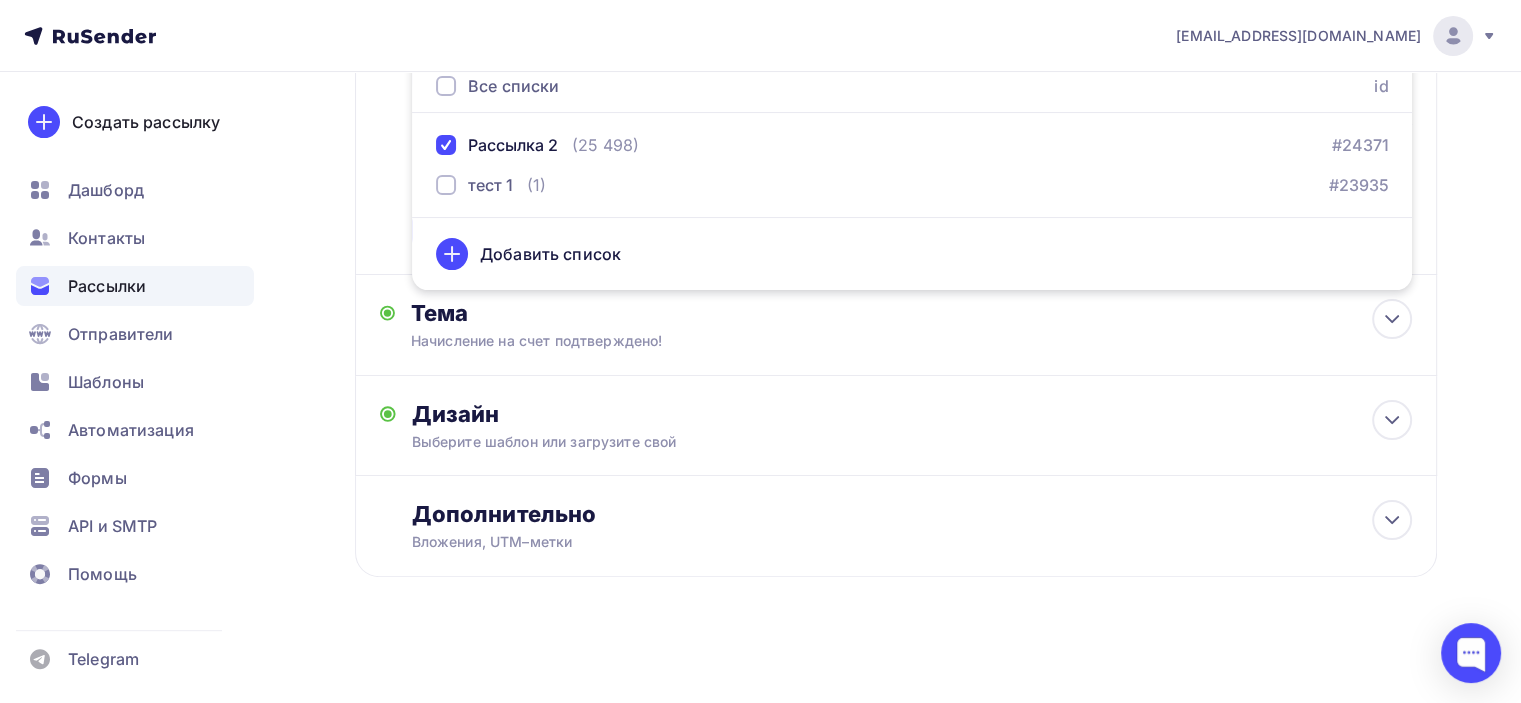 click on "Назад
Копия список 06.07
Копия список 06.07
Закончить позже
Переименовать рассылку
Удалить
Далее
Отправитель
Sparkz
Email  *
Выберите отправителя
[EMAIL_ADDRESS][DOMAIN_NAME]           [EMAIL_ADDRESS][DOMAIN_NAME]               Добавить отправителя
Рекомендуем  добавить почту на домене , чтобы рассылка не попала в «Спам»
Имя                 Сохранить
Предпросмотр текста
12:45" at bounding box center (760, 191) 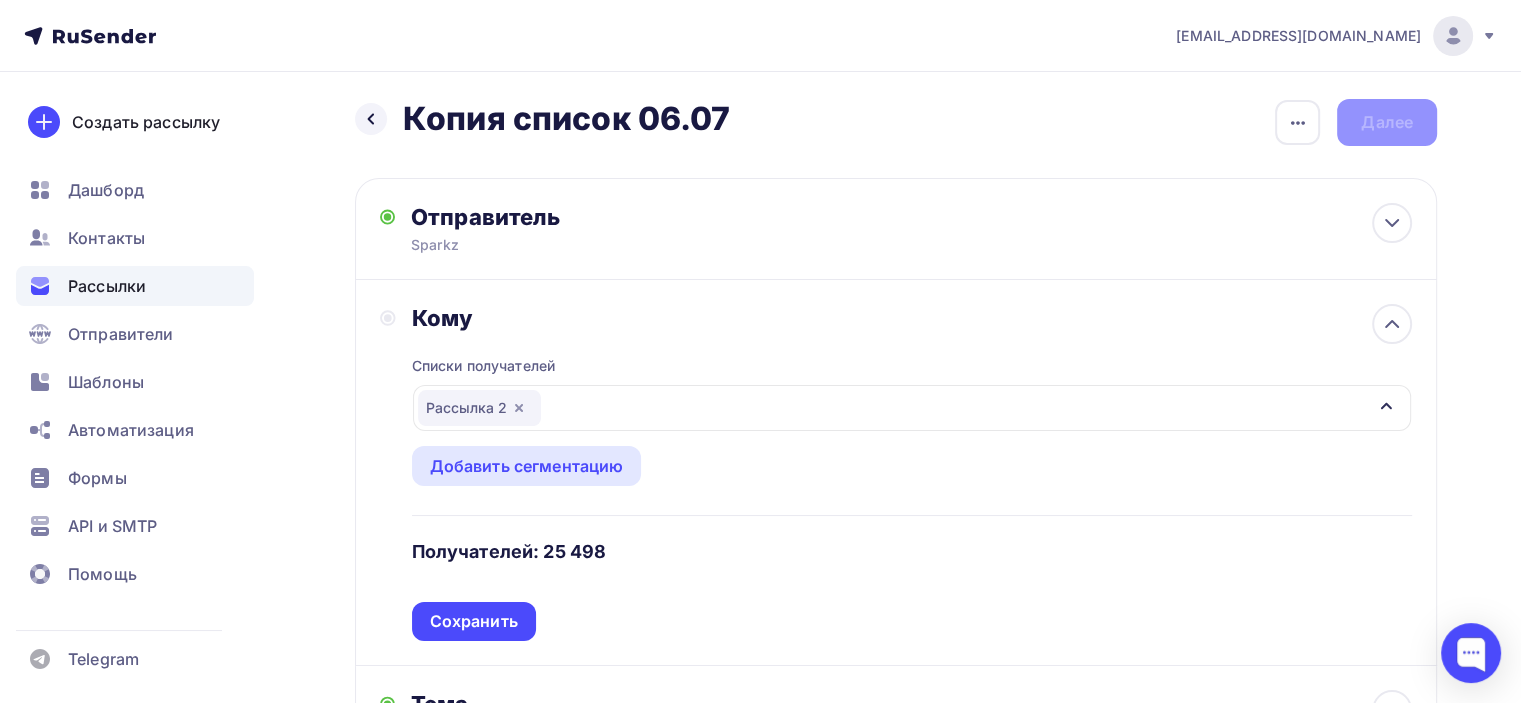 scroll, scrollTop: 0, scrollLeft: 0, axis: both 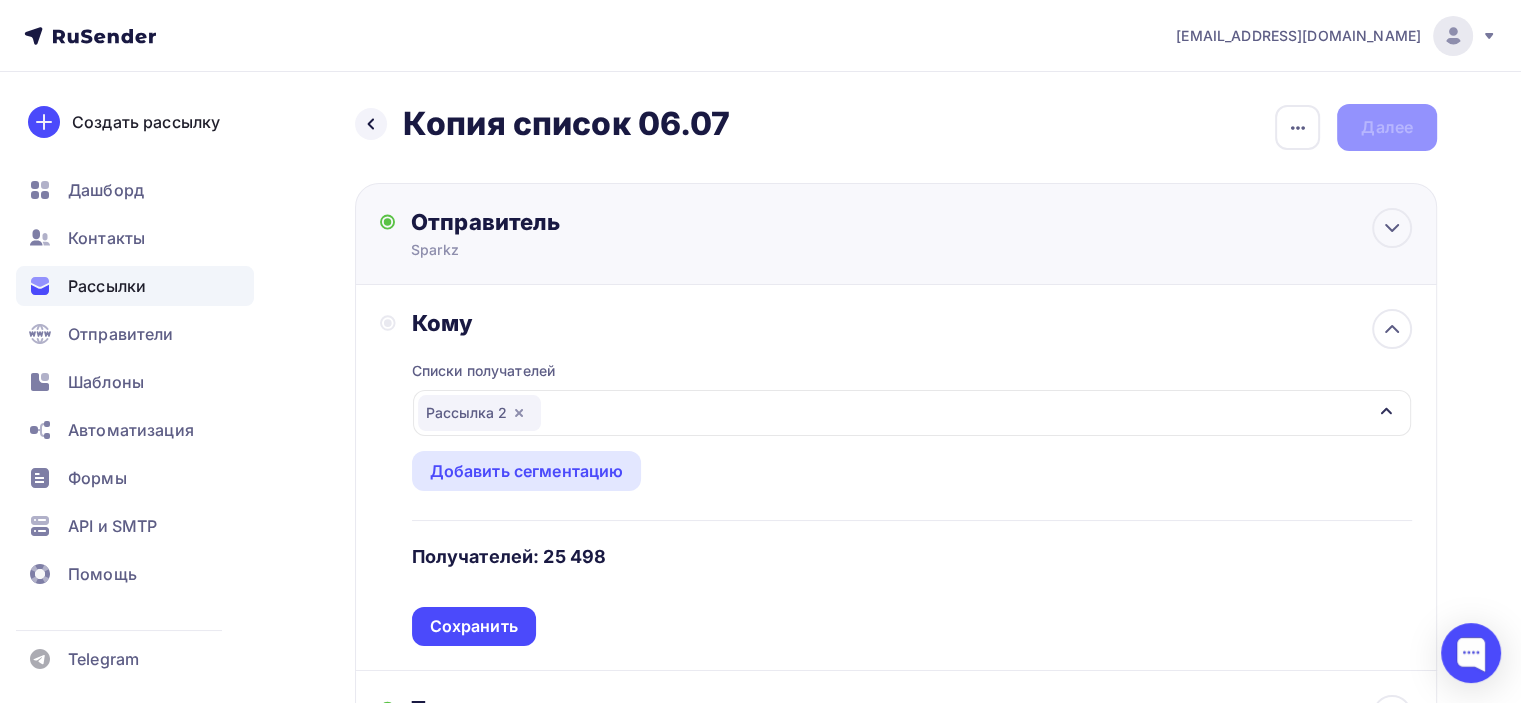 click on "Отправитель
Sparkz
Email  *
Выберите отправителя
[EMAIL_ADDRESS][DOMAIN_NAME]           [EMAIL_ADDRESS][DOMAIN_NAME]               Добавить отправителя
Рекомендуем  добавить почту на домене , чтобы рассылка не попала в «Спам»
Имя                 Сохранить
Предпросмотр может отличаться  в зависимости от почтового клиента
Начисление на счет подтверждено!
Предпросмотр текста
12:45" at bounding box center [896, 234] 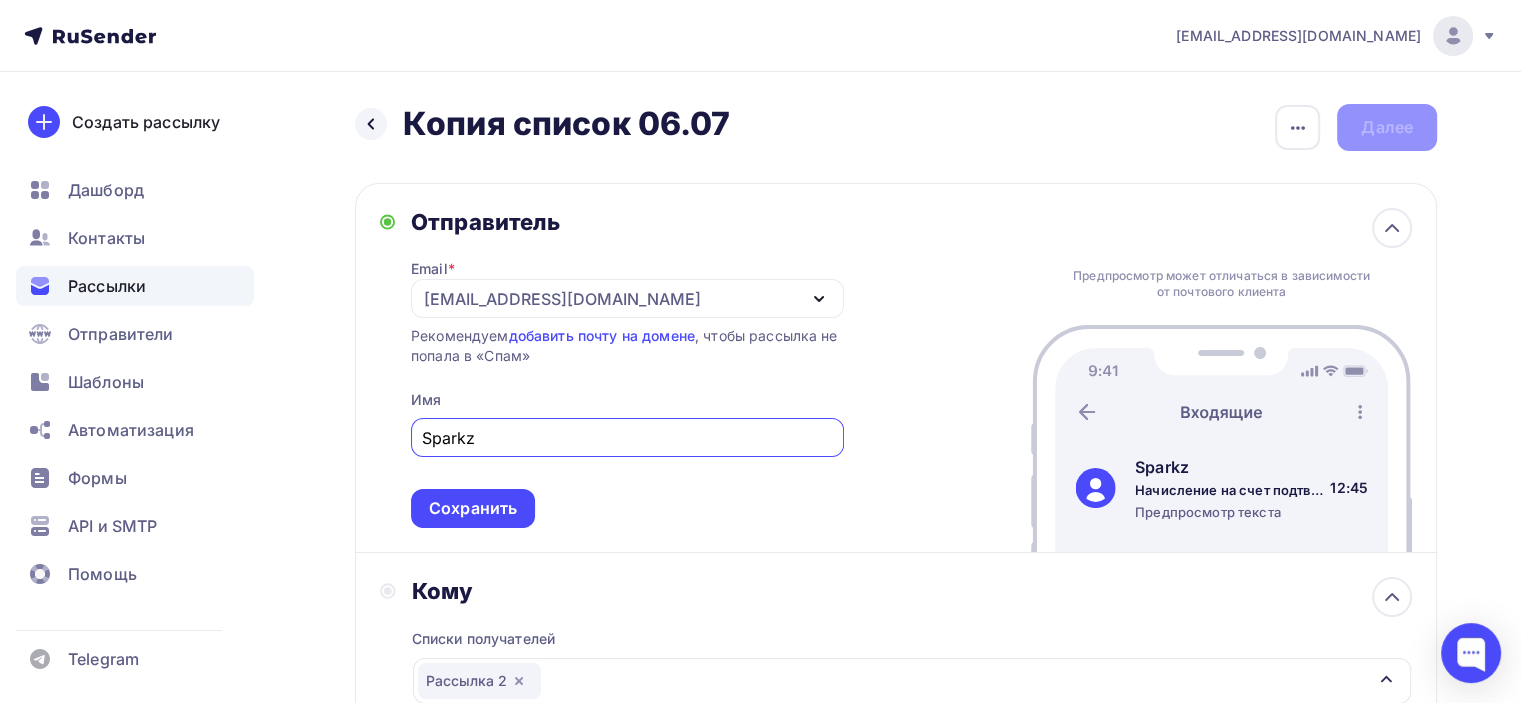 scroll, scrollTop: 0, scrollLeft: 0, axis: both 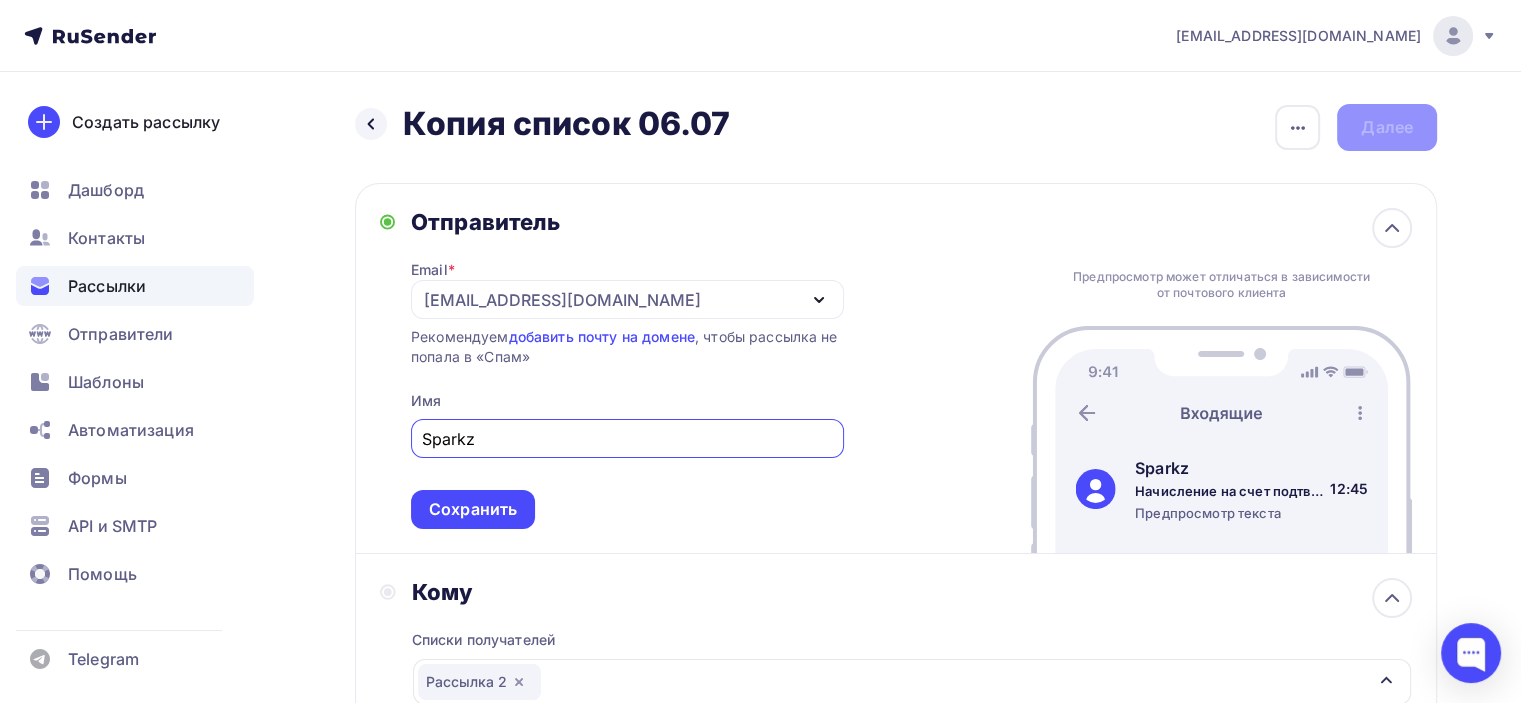 click on "Предпросмотр может отличаться  в зависимости от почтового клиента
Sparkz
Начисление на счет подтверждено!
Предпросмотр текста
12:45" at bounding box center (1221, 368) 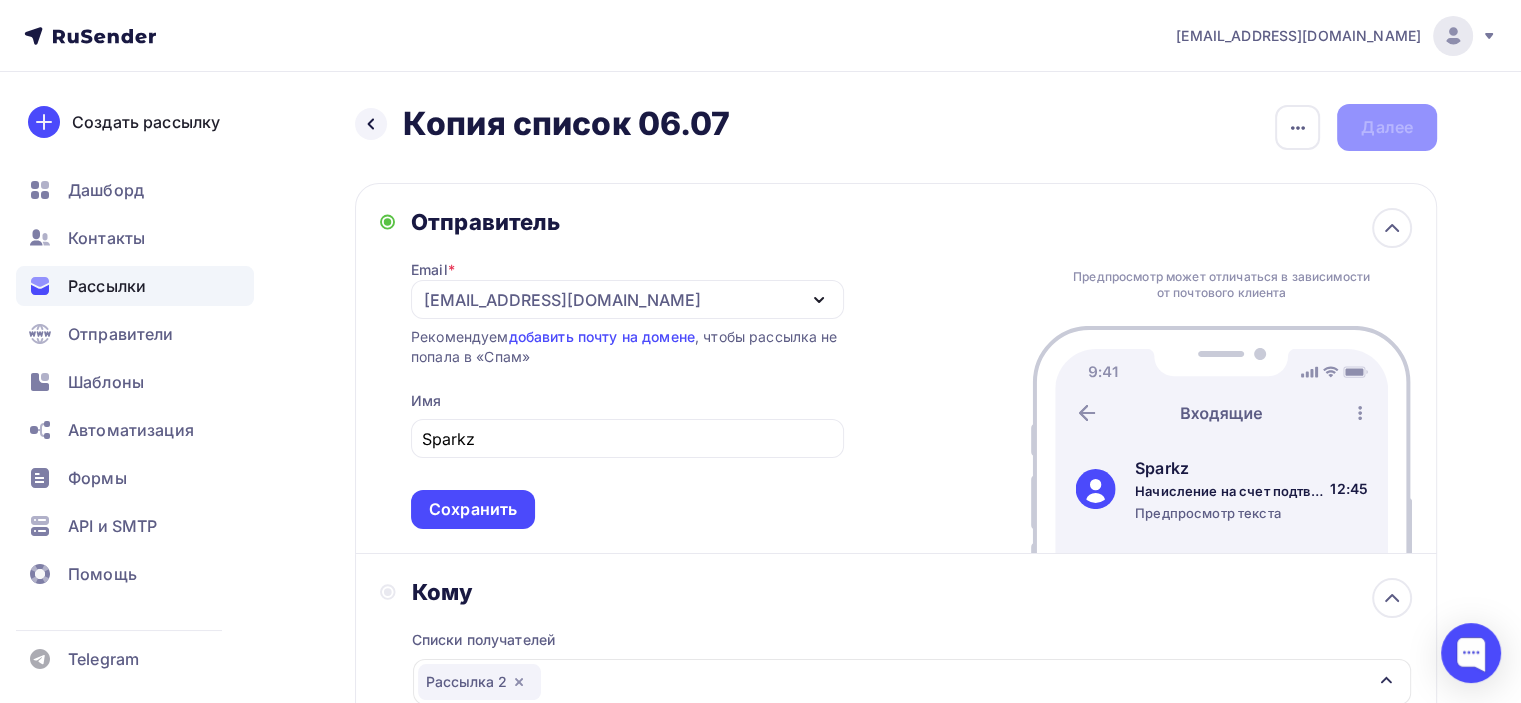 click on "Отправитель" at bounding box center [627, 222] 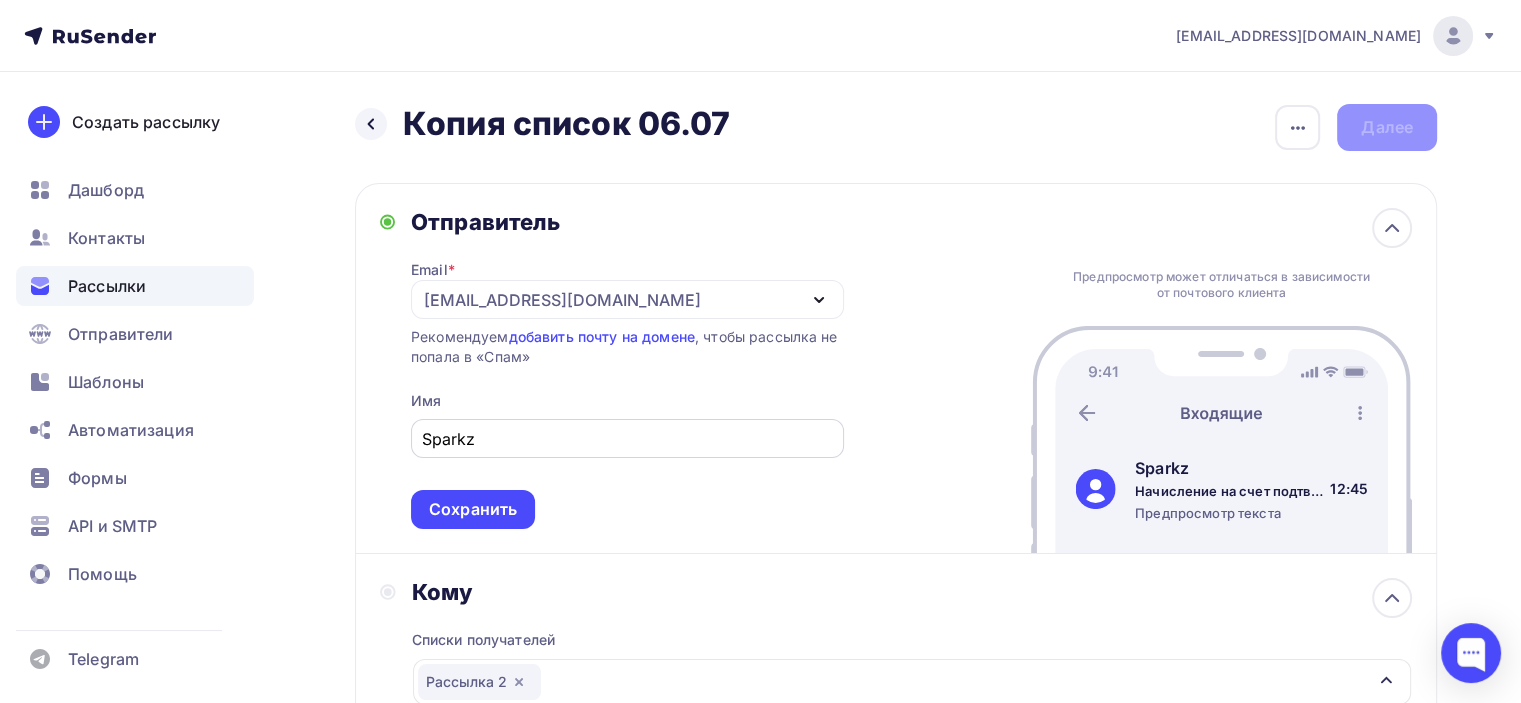 click on "Sparkz" at bounding box center [627, 438] 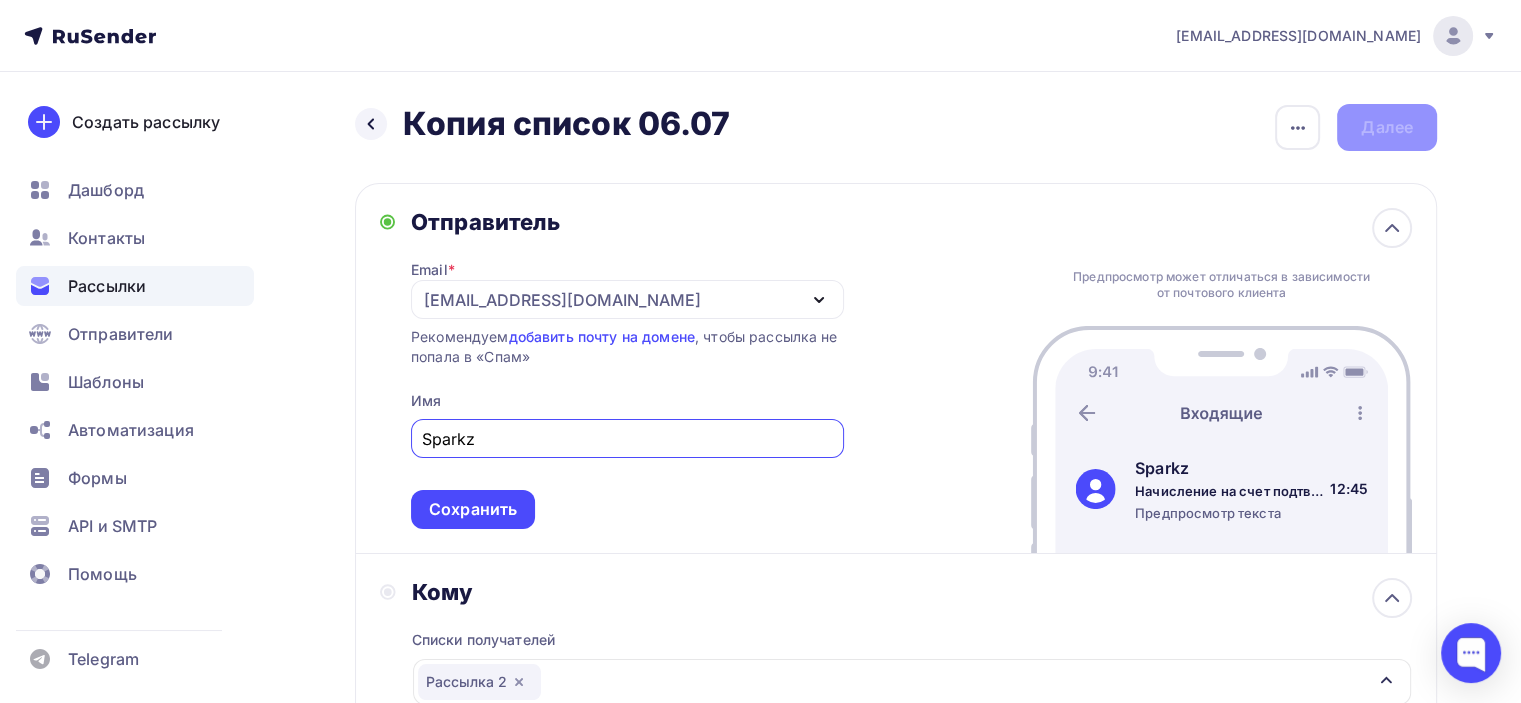click on "Отправитель
Email  *
[EMAIL_ADDRESS][DOMAIN_NAME]
[EMAIL_ADDRESS][DOMAIN_NAME]           [EMAIL_ADDRESS][DOMAIN_NAME]               Добавить отправителя
Рекомендуем  добавить почту на домене , чтобы рассылка не попала в «Спам»
Имя     Sparkz             Сохранить
Предпросмотр может отличаться  в зависимости от почтового клиента
Sparkz
Начисление на счет подтверждено!
Предпросмотр текста
12:45" at bounding box center (896, 368) 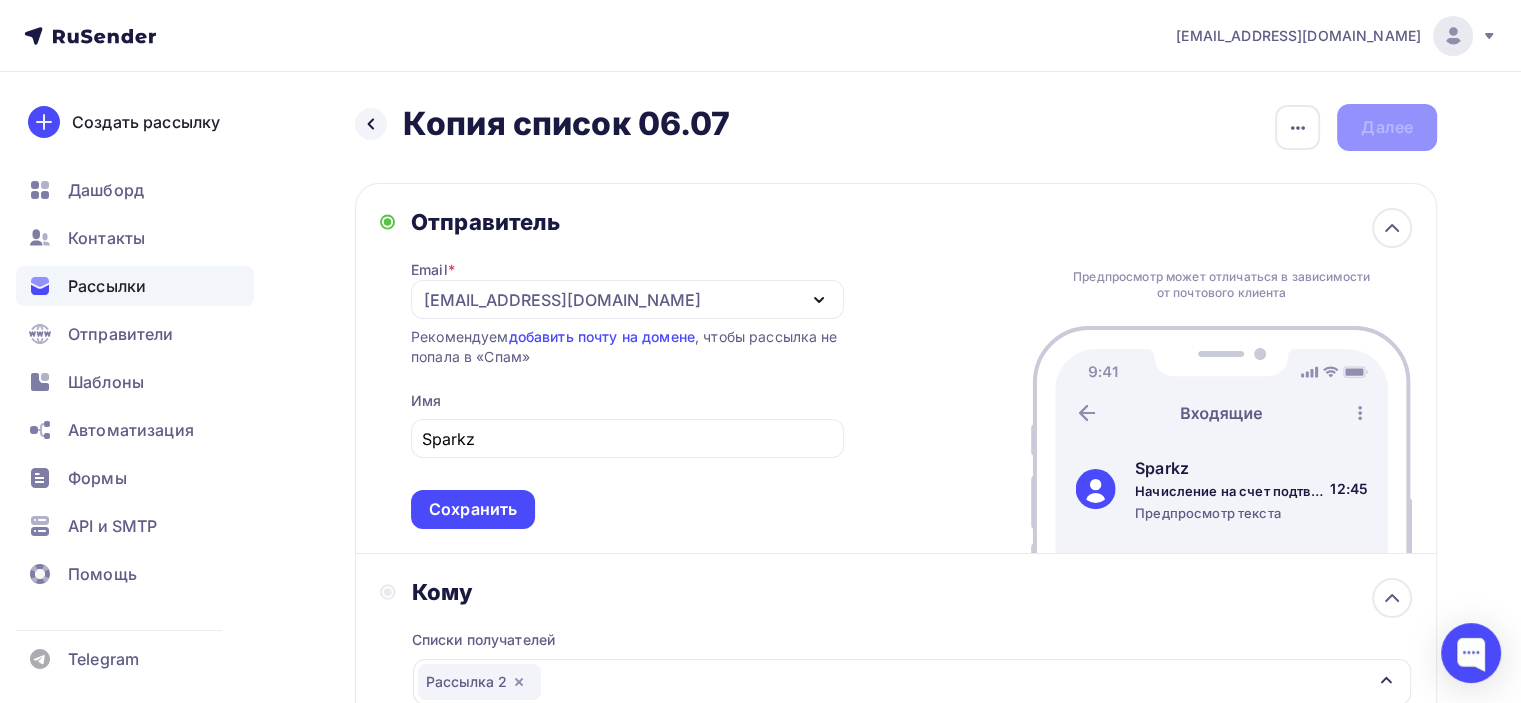 click on "Отправитель
Email  *
[EMAIL_ADDRESS][DOMAIN_NAME]
[EMAIL_ADDRESS][DOMAIN_NAME]           [EMAIL_ADDRESS][DOMAIN_NAME]               Добавить отправителя
Рекомендуем  добавить почту на домене , чтобы рассылка не попала в «Спам»
Имя     Sparkz             Сохранить
Предпросмотр может отличаться  в зависимости от почтового клиента
Sparkz
Начисление на счет подтверждено!
Предпросмотр текста
12:45" at bounding box center [896, 368] 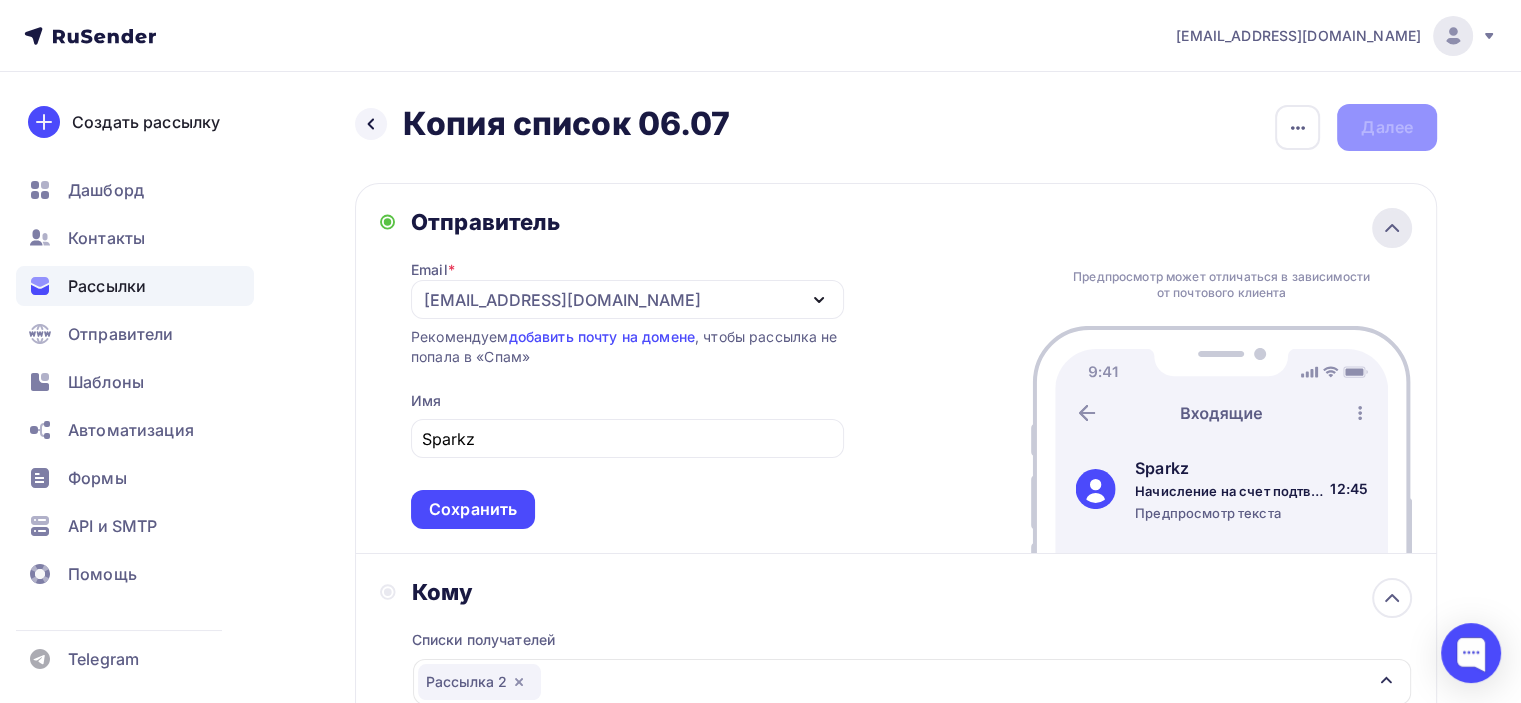 click 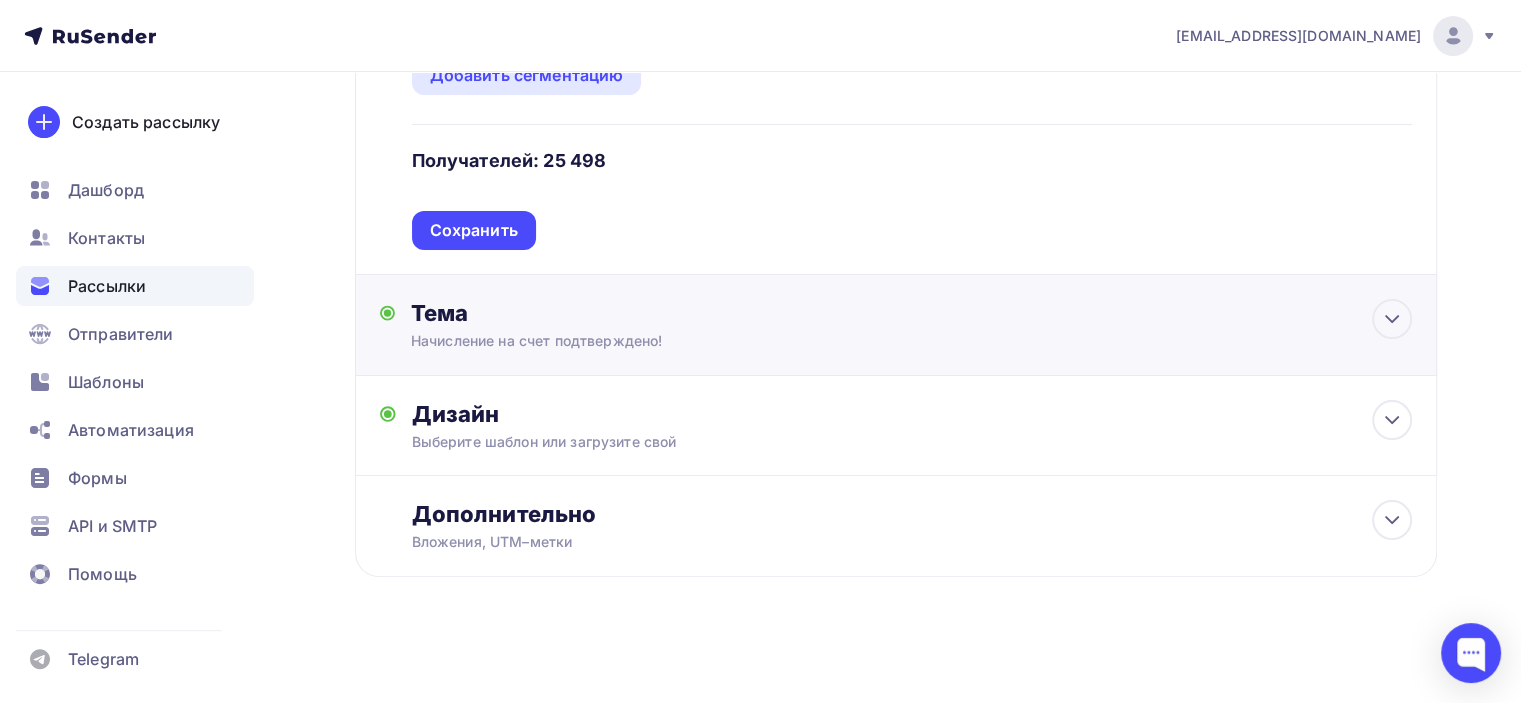 click on "Начисление на счет подтверждено!" at bounding box center [589, 341] 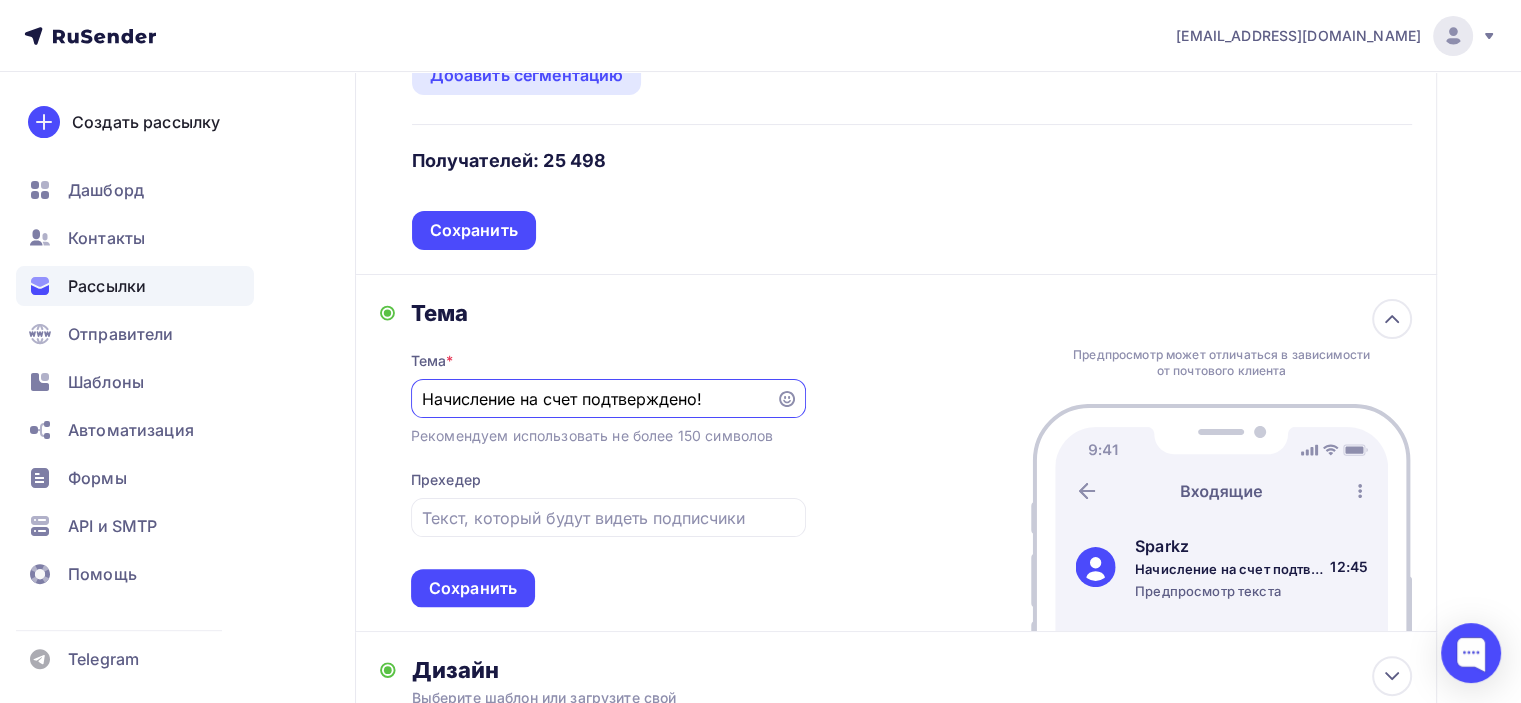 scroll, scrollTop: 396, scrollLeft: 0, axis: vertical 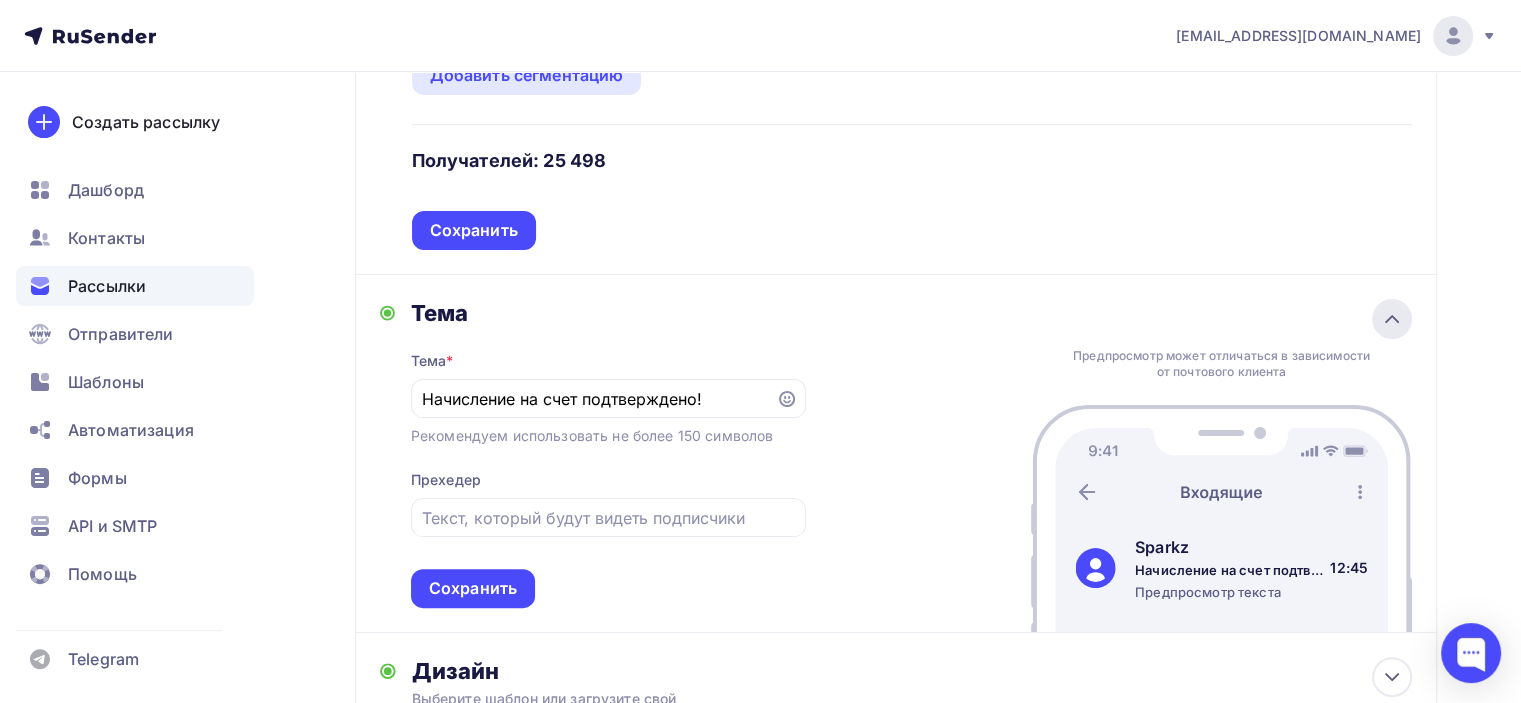 click 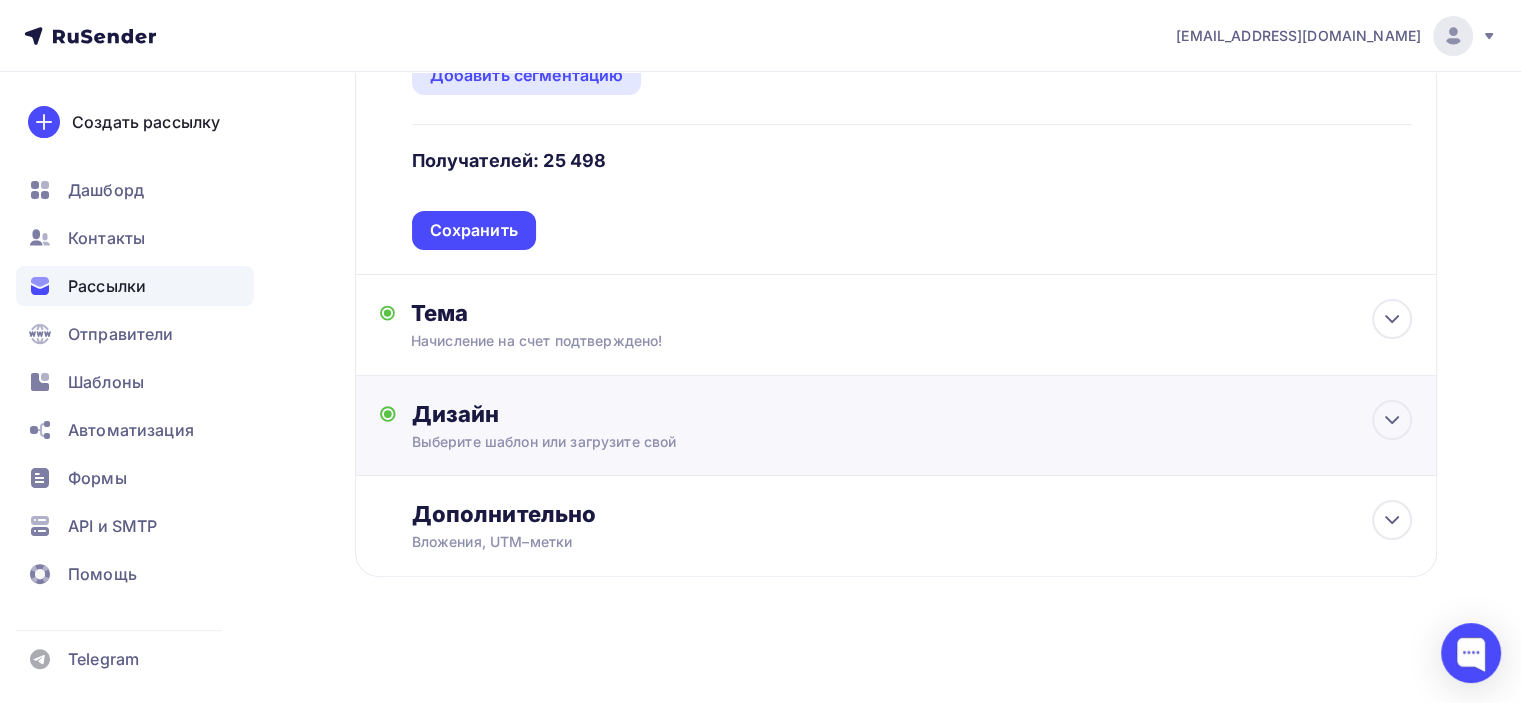 click on "Дизайн" at bounding box center [912, 414] 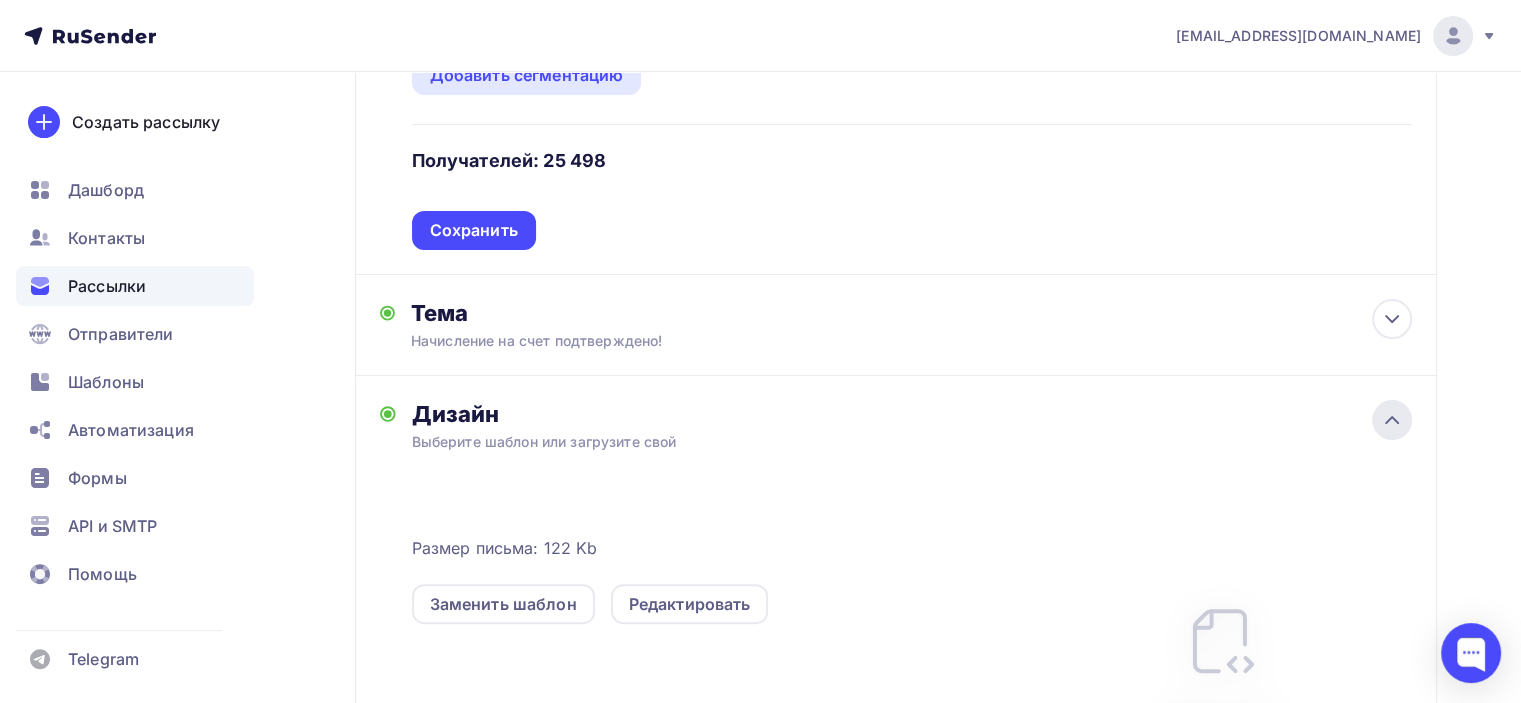 click 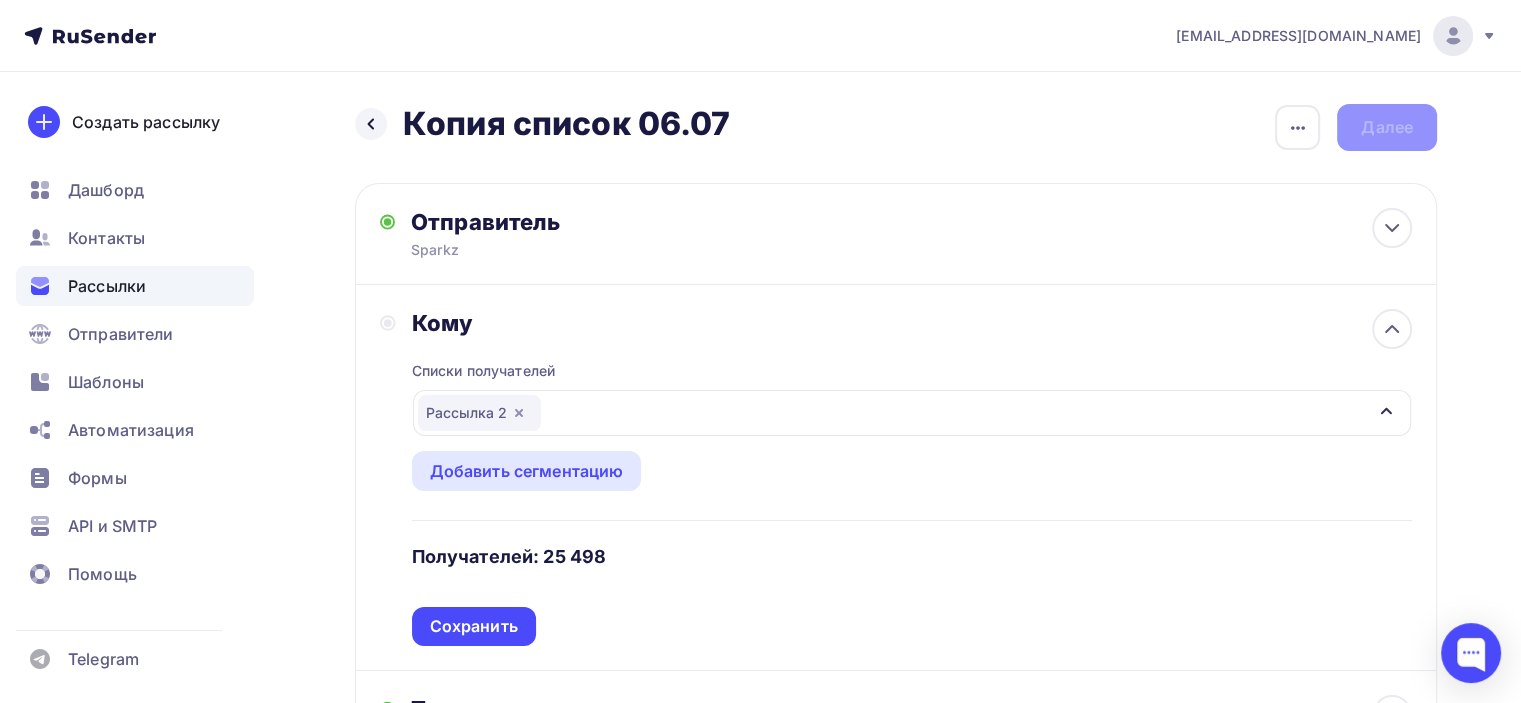 scroll, scrollTop: 0, scrollLeft: 0, axis: both 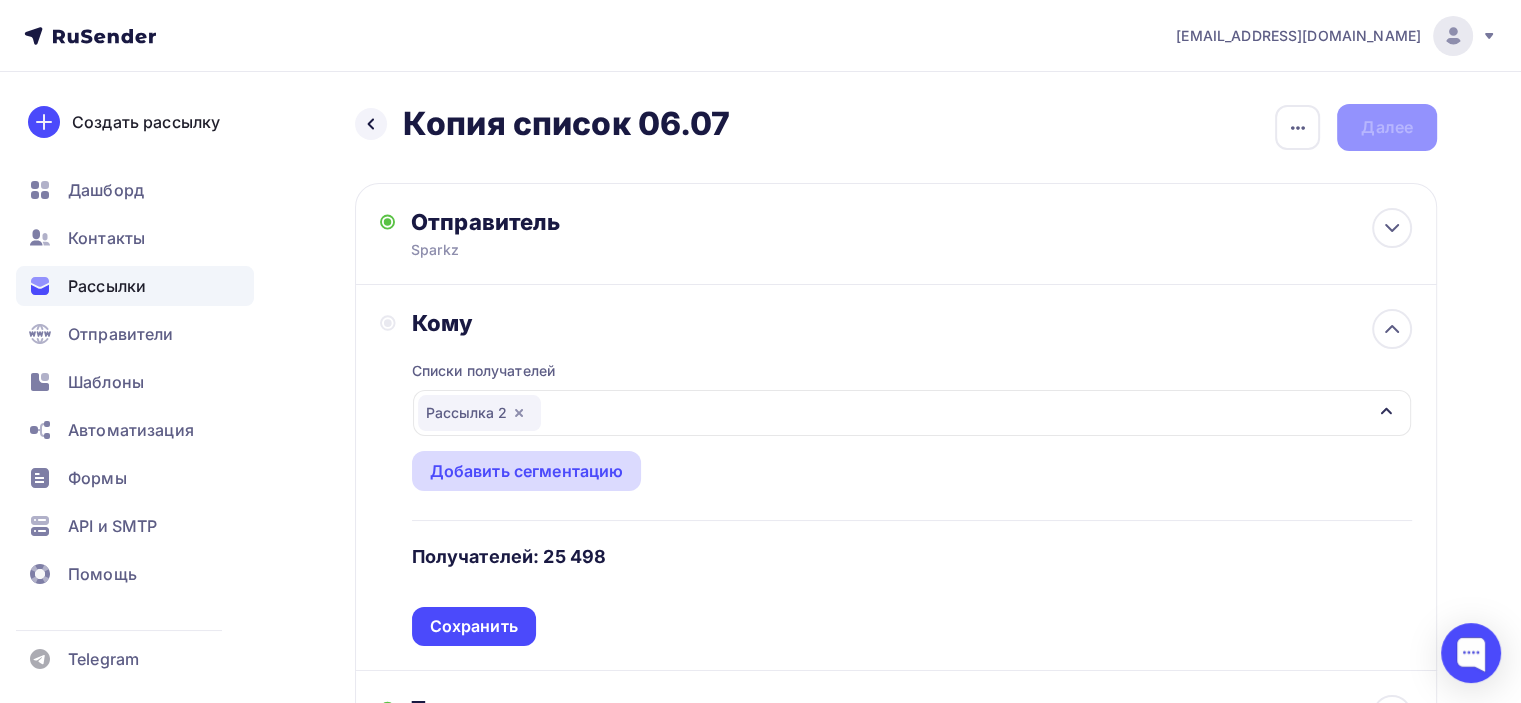click on "Добавить сегментацию" at bounding box center [527, 471] 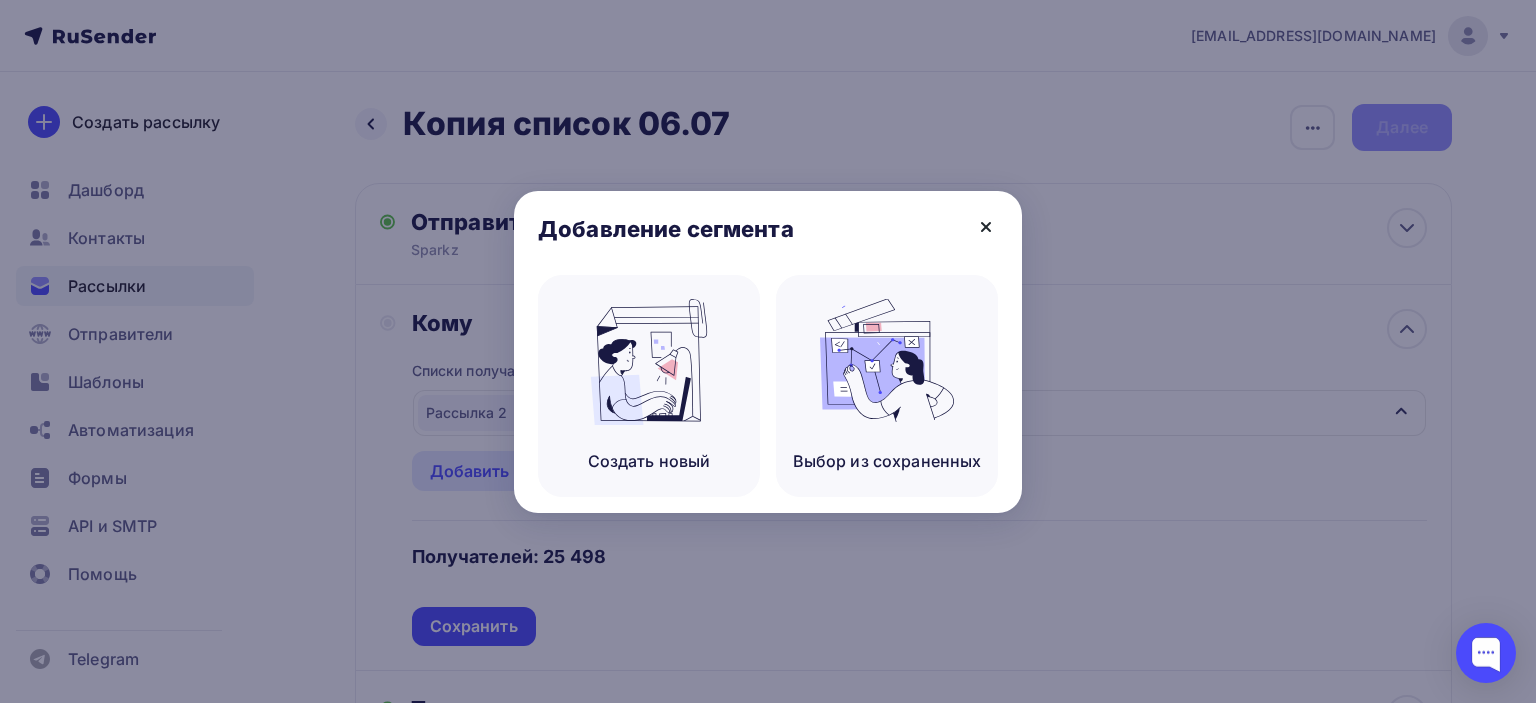 click 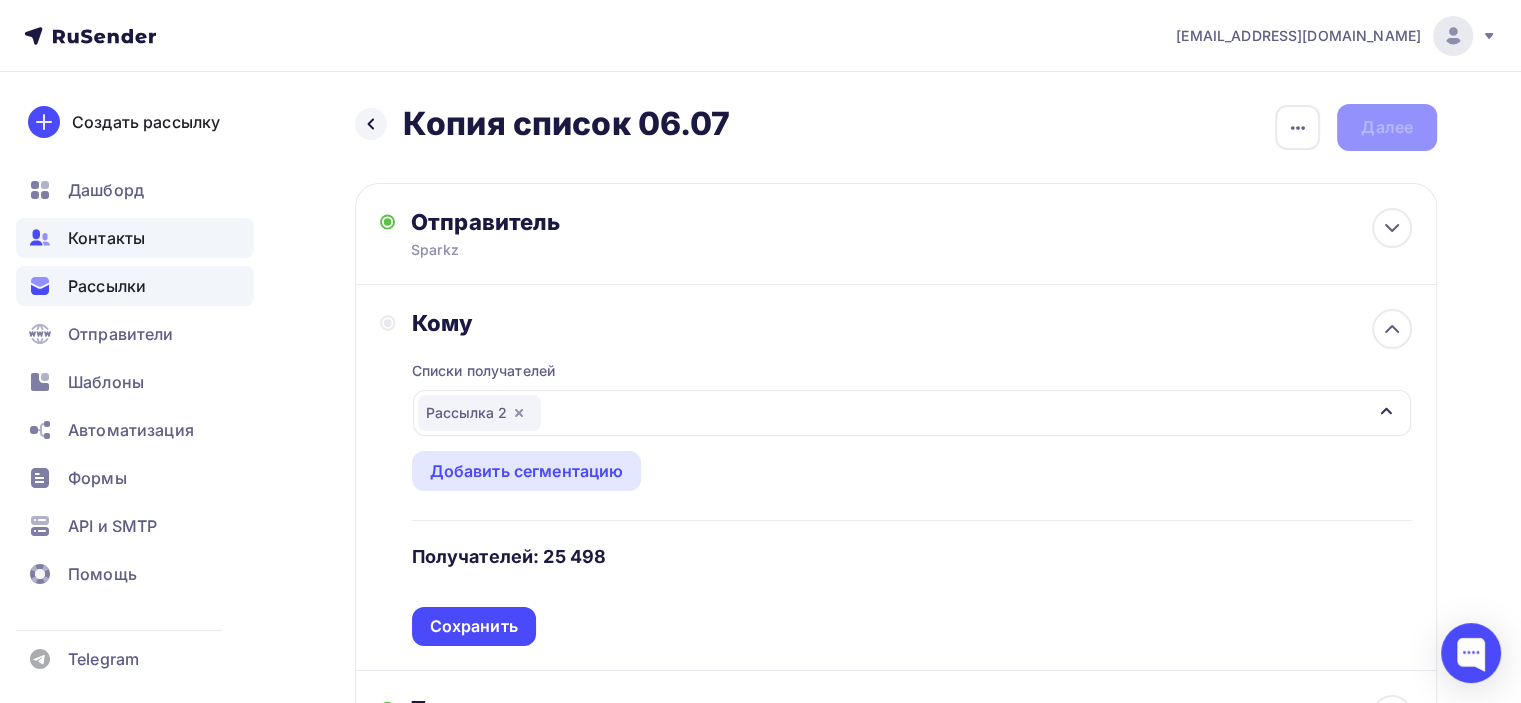 click on "Контакты" at bounding box center [106, 238] 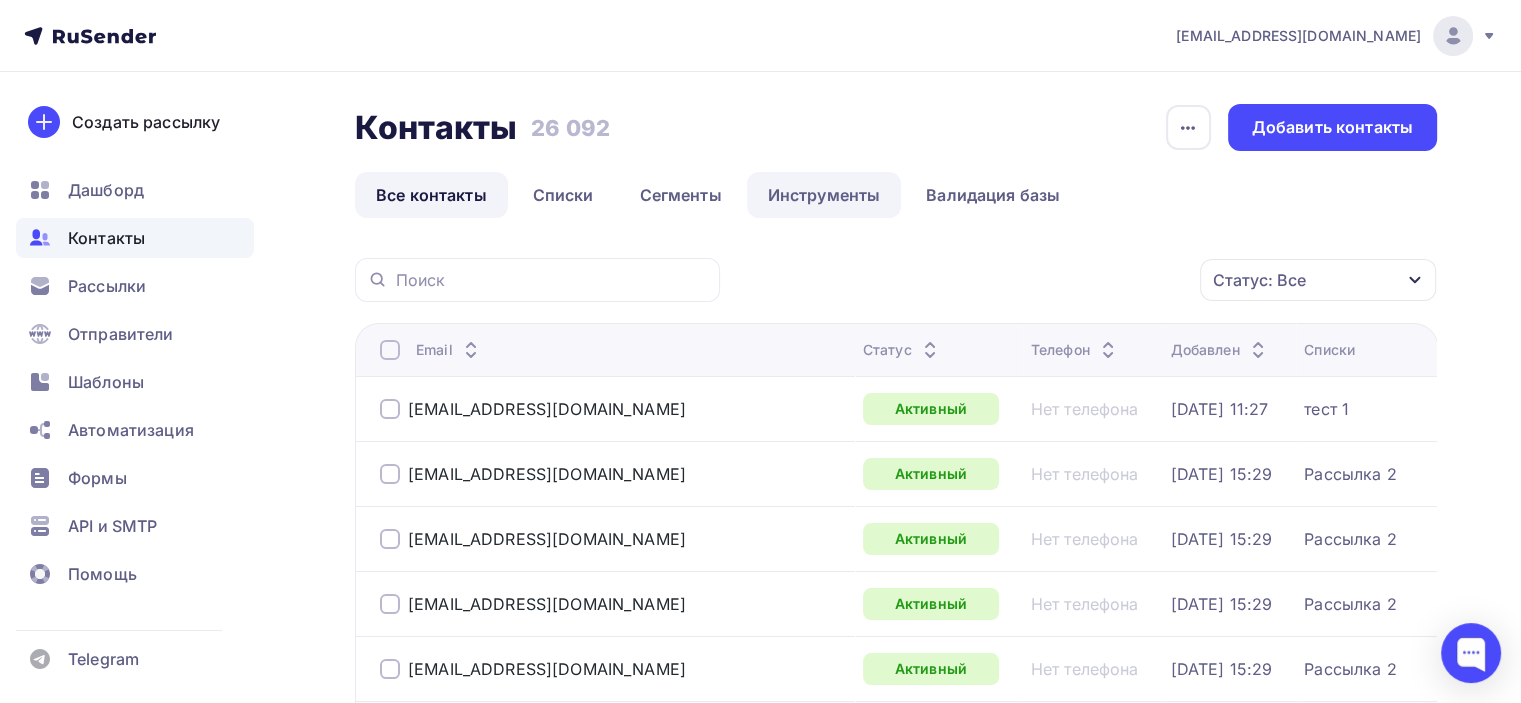 drag, startPoint x: 808, startPoint y: 148, endPoint x: 815, endPoint y: 191, distance: 43.56604 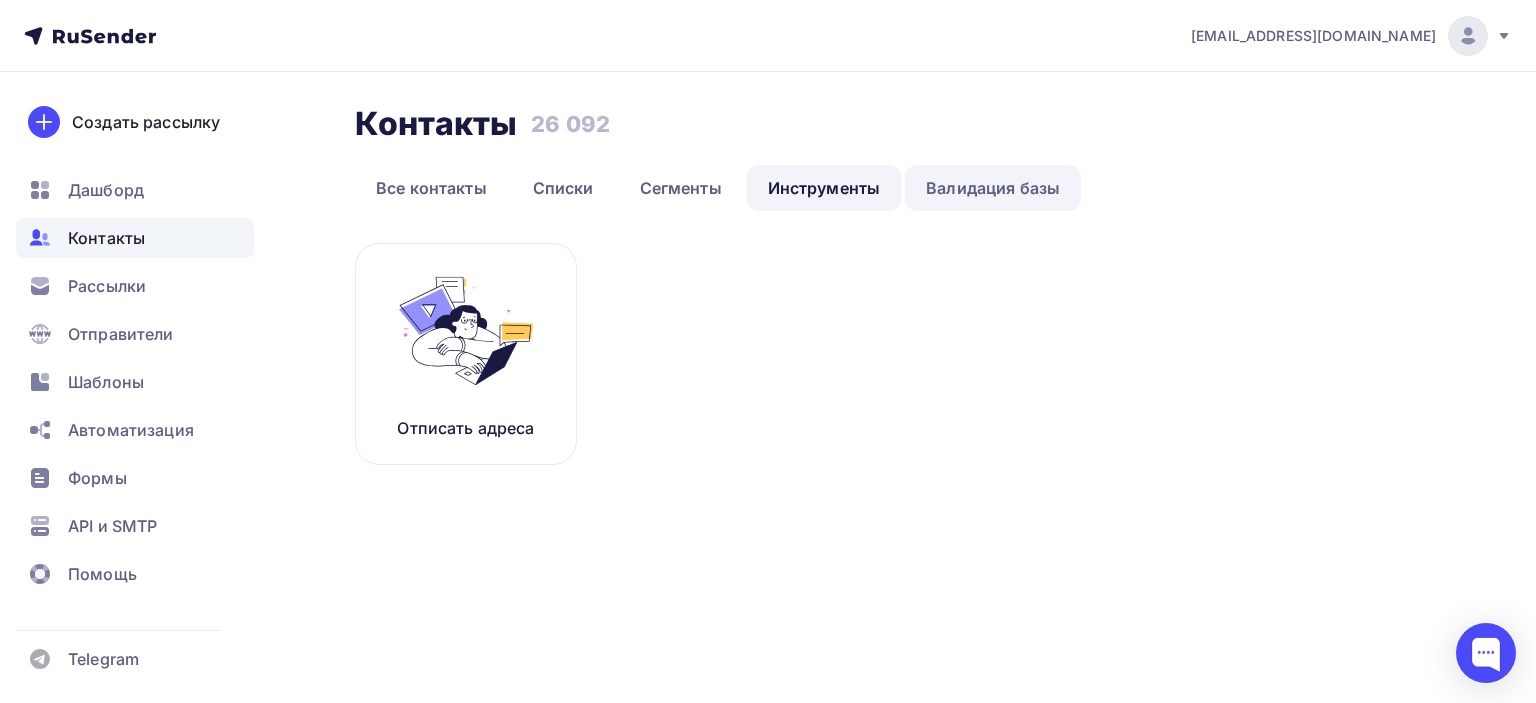click on "Валидация базы" at bounding box center (993, 188) 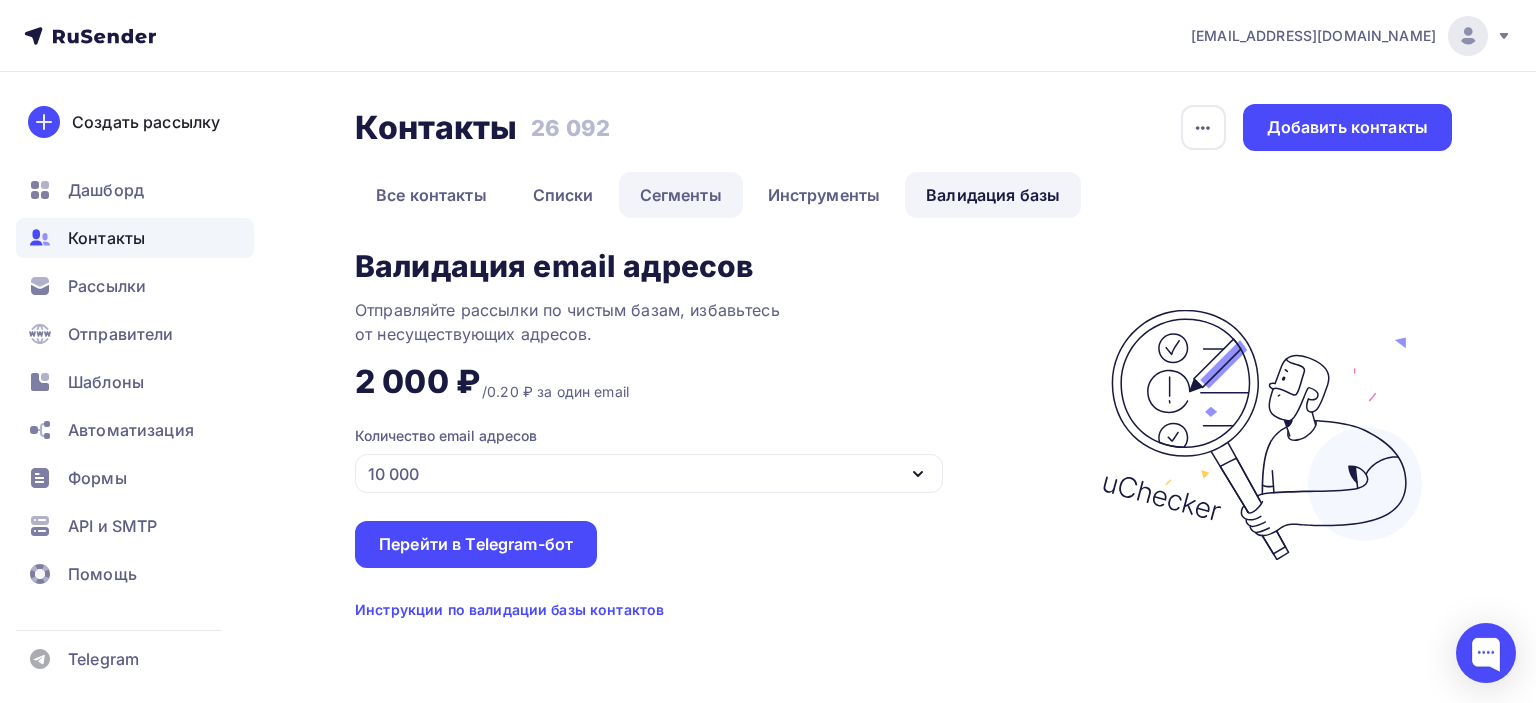 click on "Сегменты" at bounding box center (681, 195) 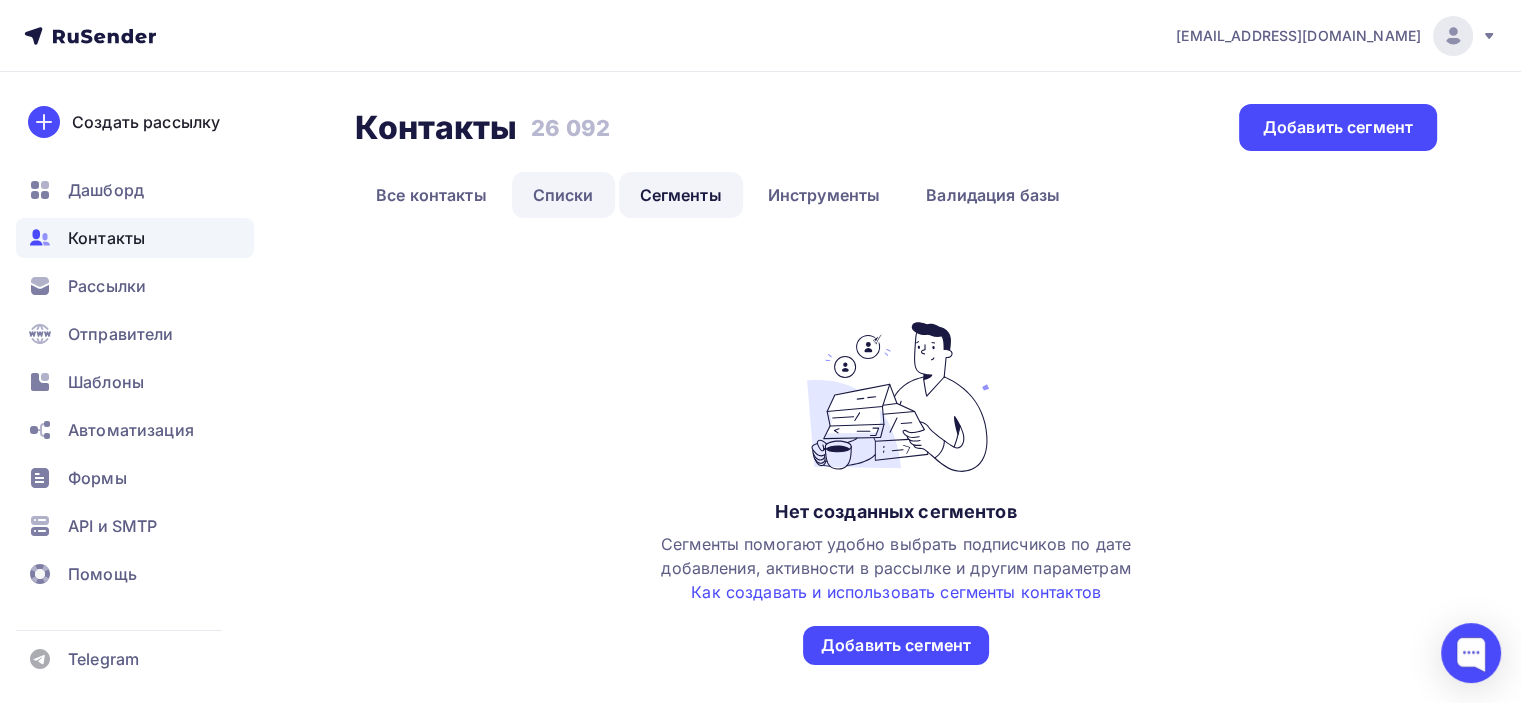 click on "Списки" at bounding box center [563, 195] 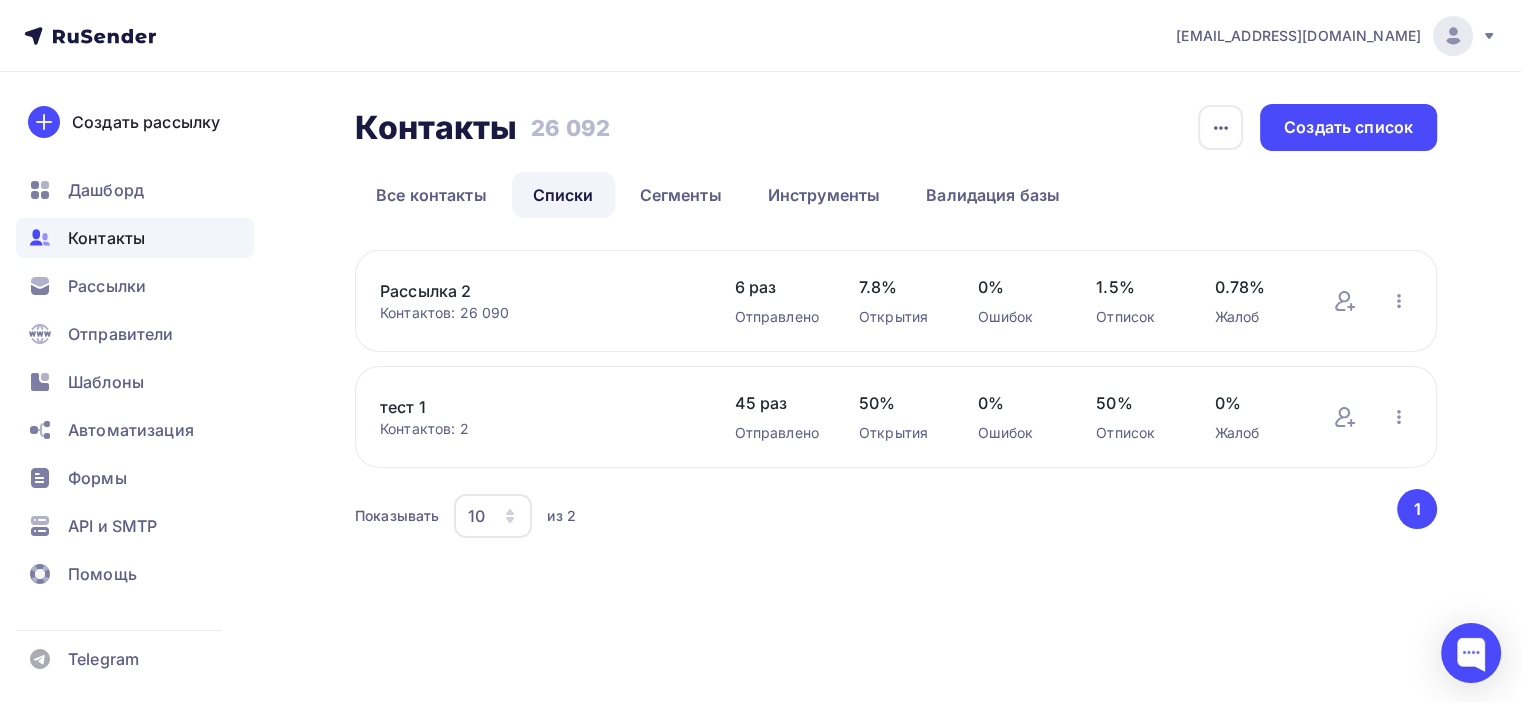 scroll, scrollTop: 0, scrollLeft: 0, axis: both 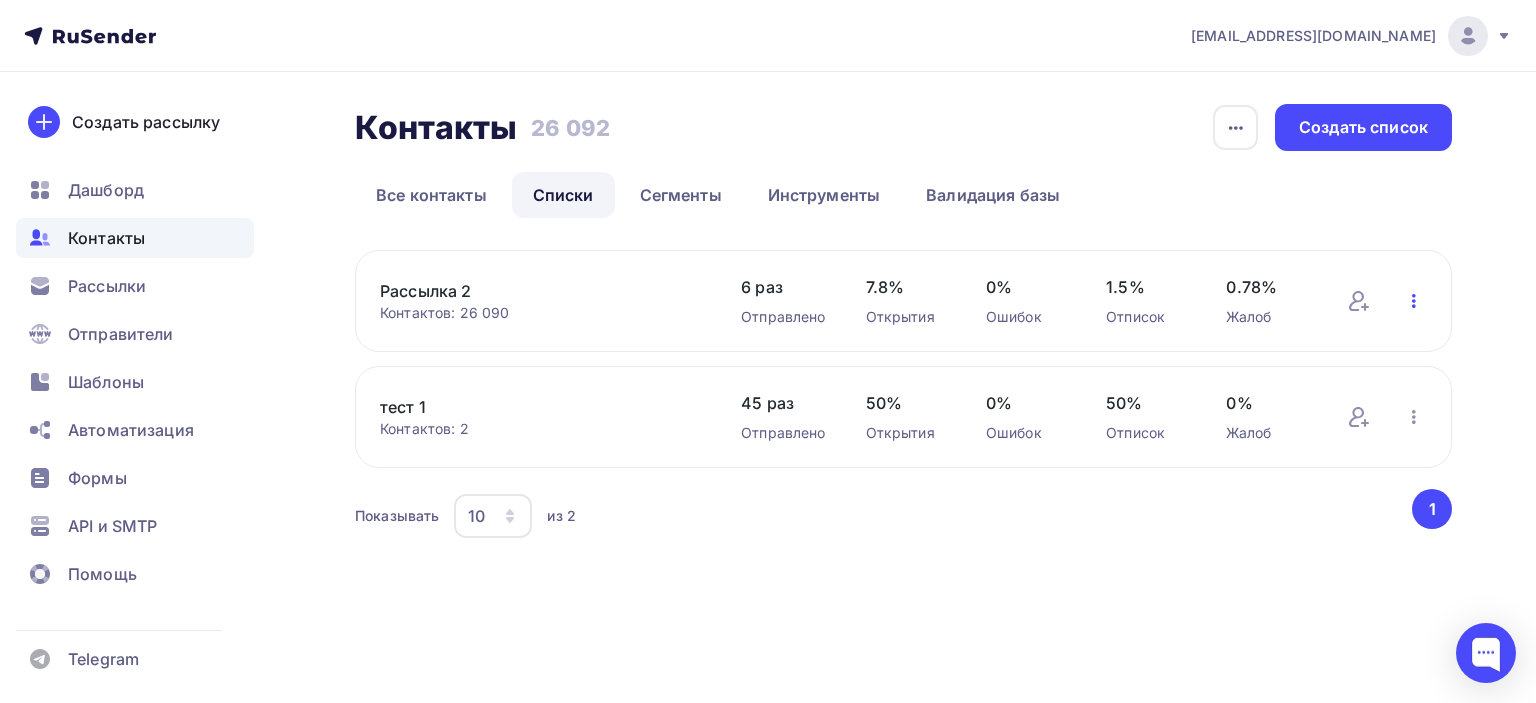 click 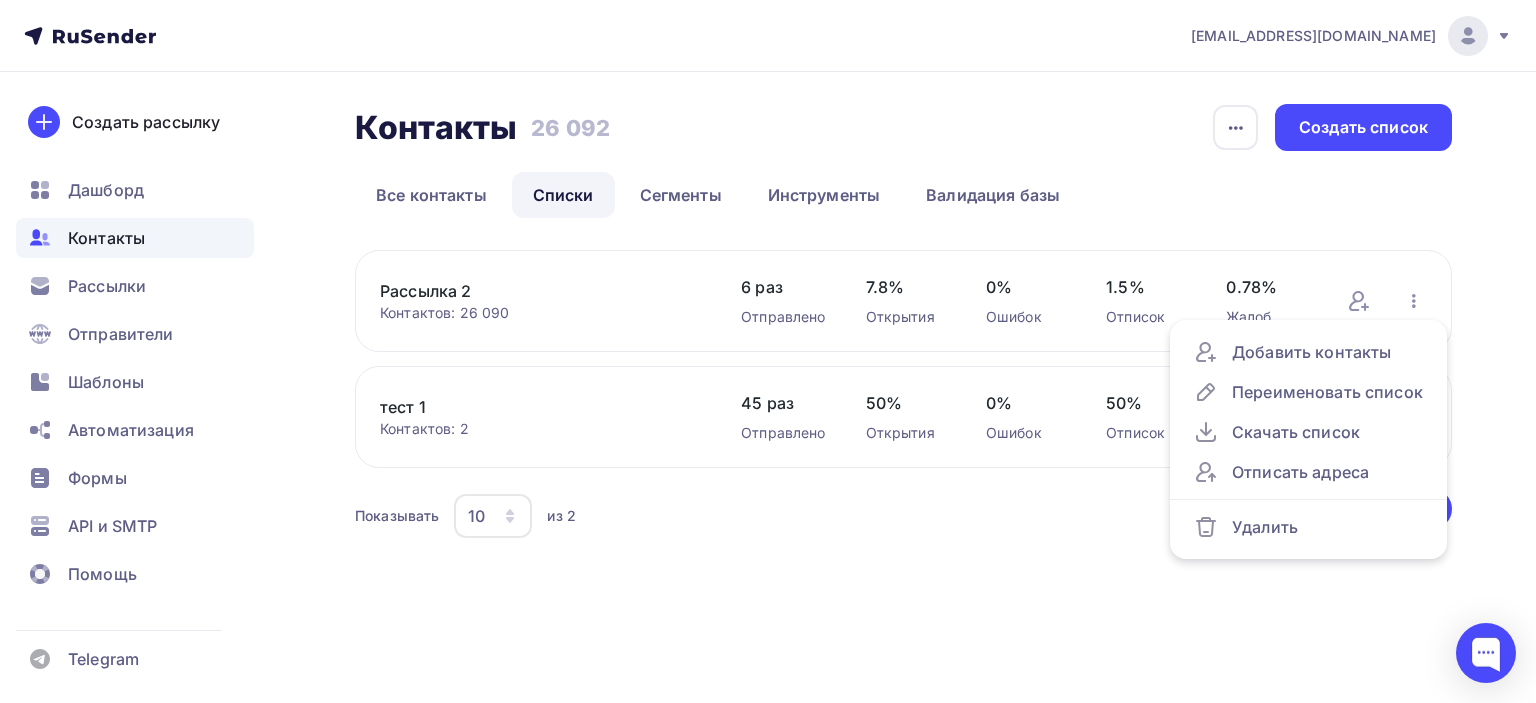 click on "Рассылка 2" at bounding box center [540, 291] 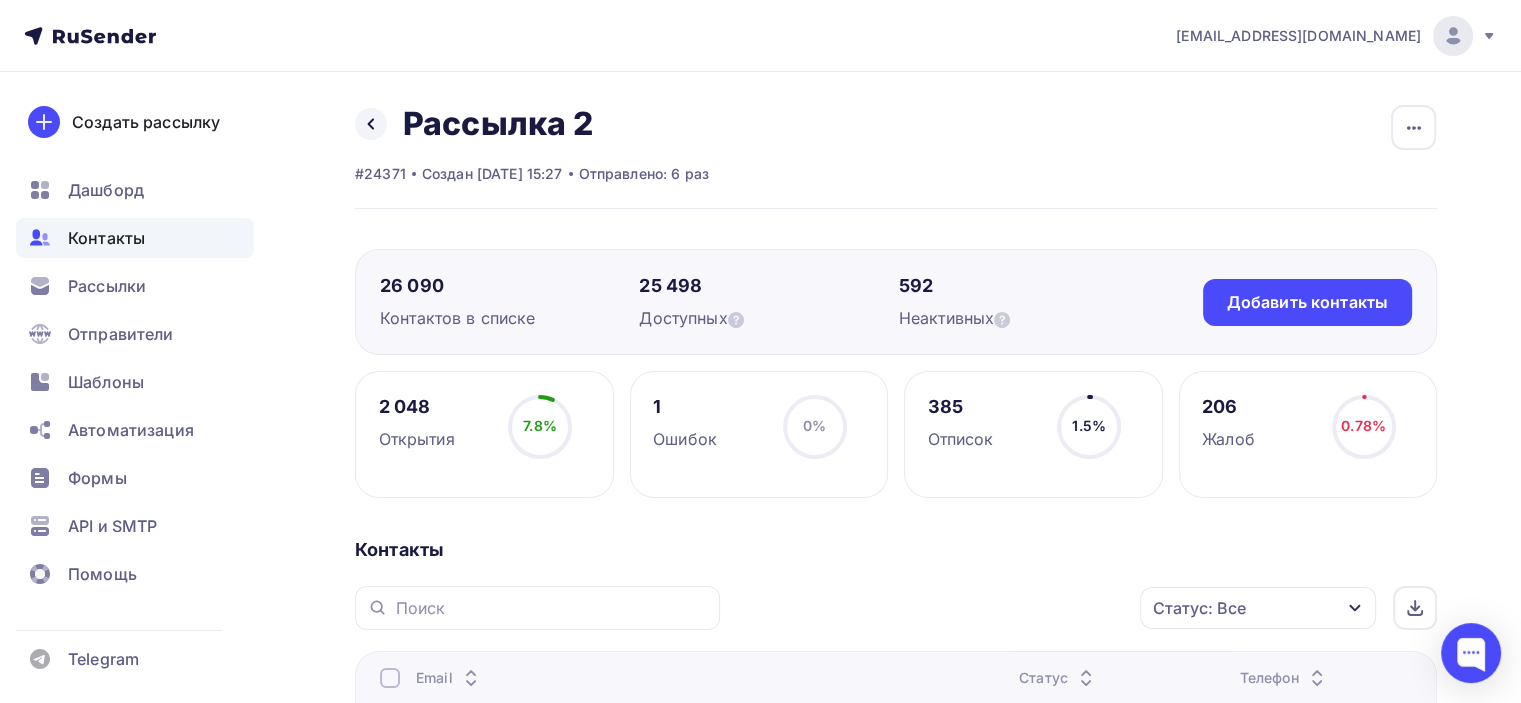 click on "Назад         Рассылка 2
Переименовать список
Скачать список
Отписать адреса
Настроить поля и переменные
Удалить
#24371
[GEOGRAPHIC_DATA]
[DATE] 15:27
Отправлено:
6
раз
Переименовать список
Скачать список
Отписать адреса
Настроить поля и переменные
Удалить
26 090
[PERSON_NAME] в списке
25 498
592" at bounding box center (760, 2115) 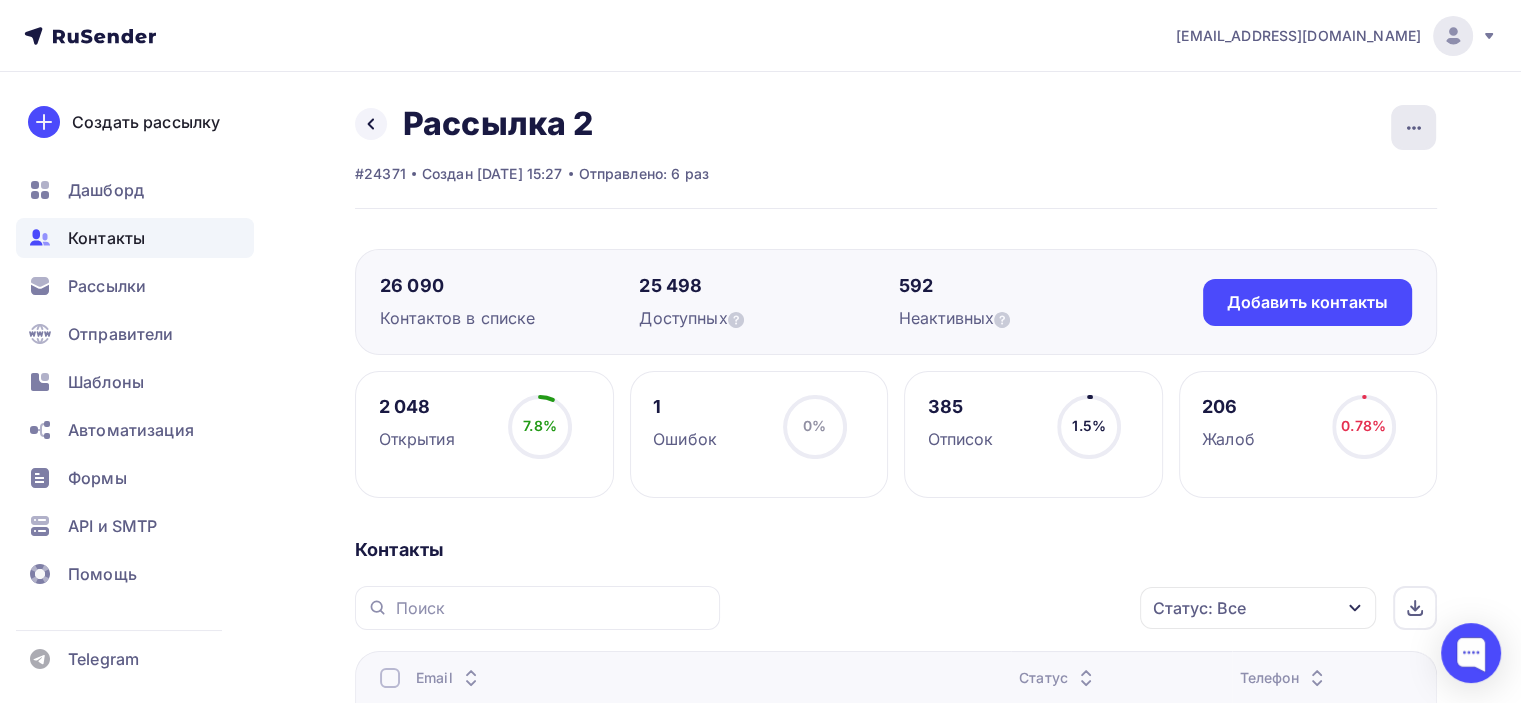 click 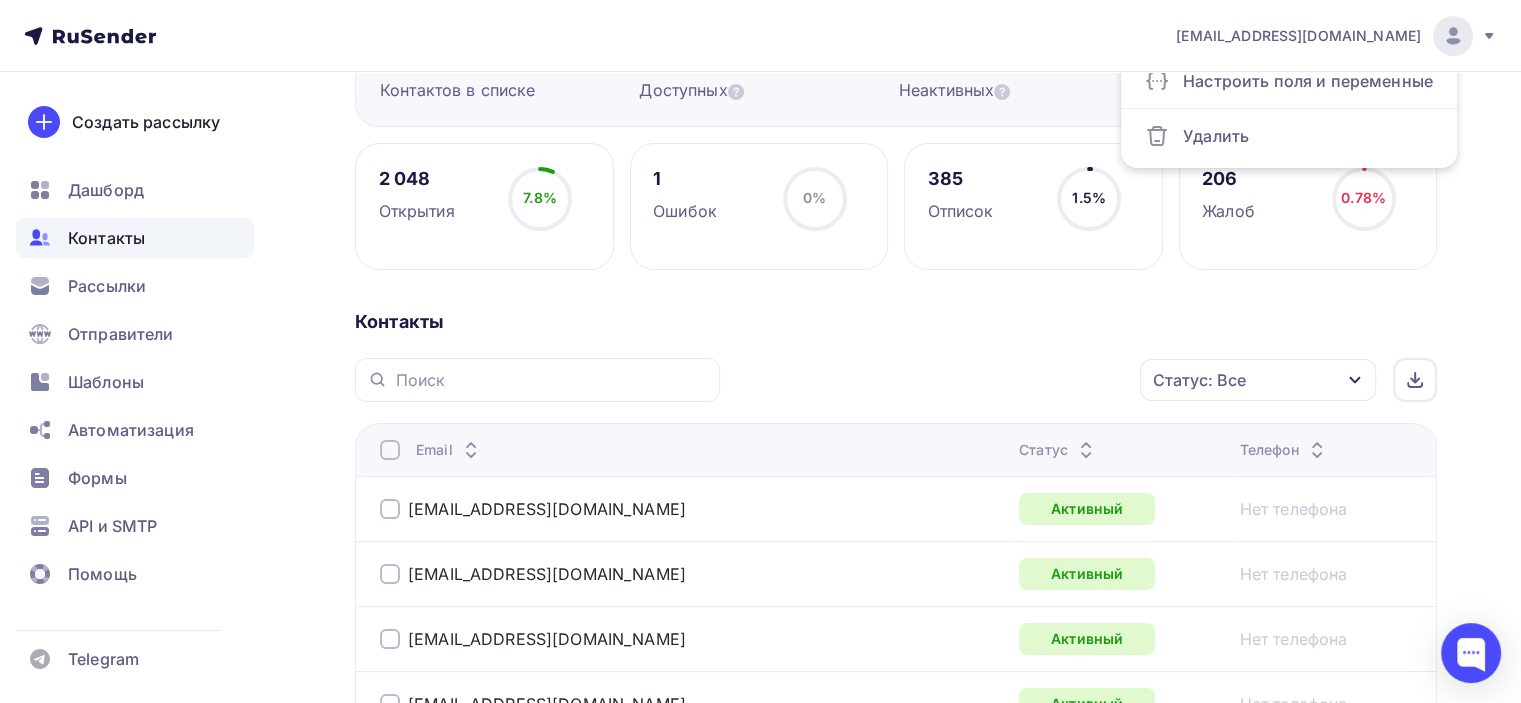 scroll, scrollTop: 200, scrollLeft: 0, axis: vertical 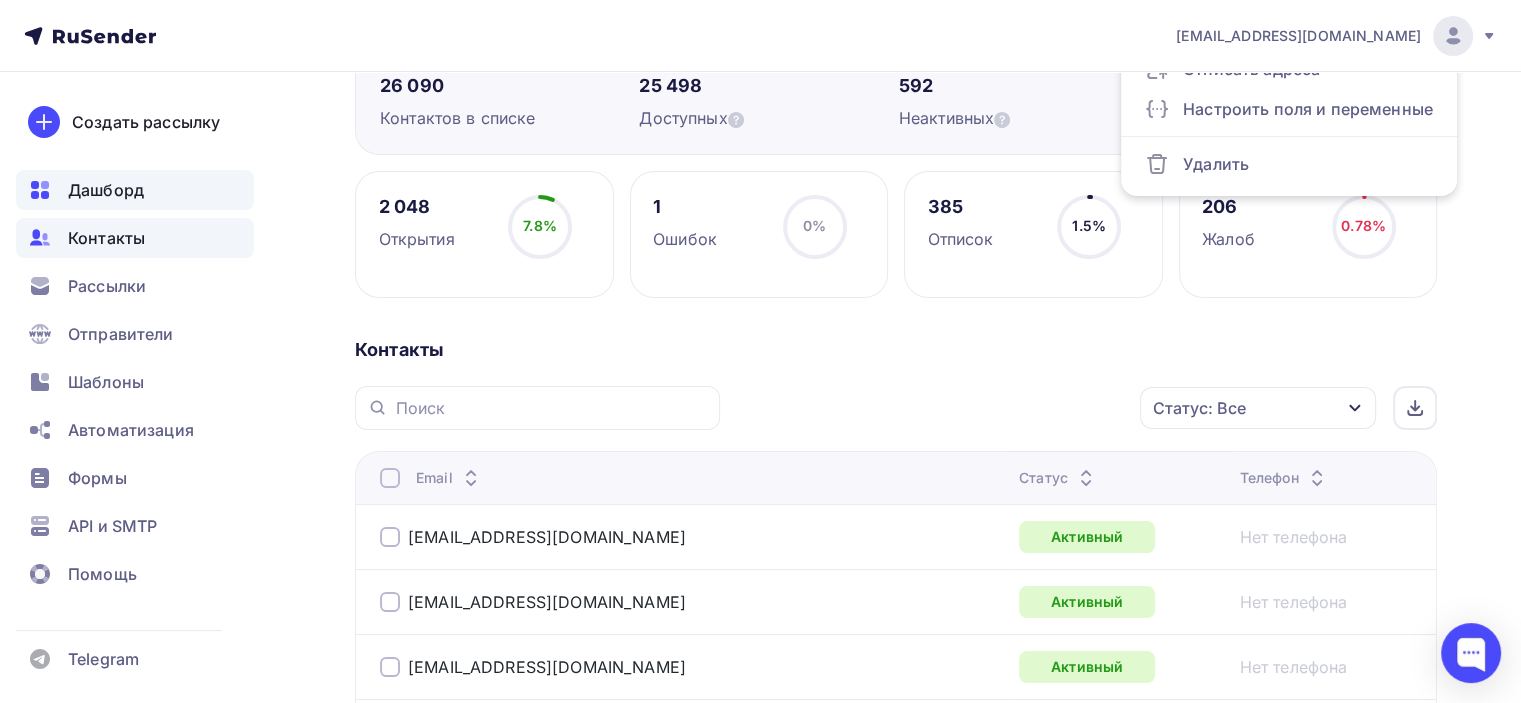 click on "Дашборд" at bounding box center (106, 190) 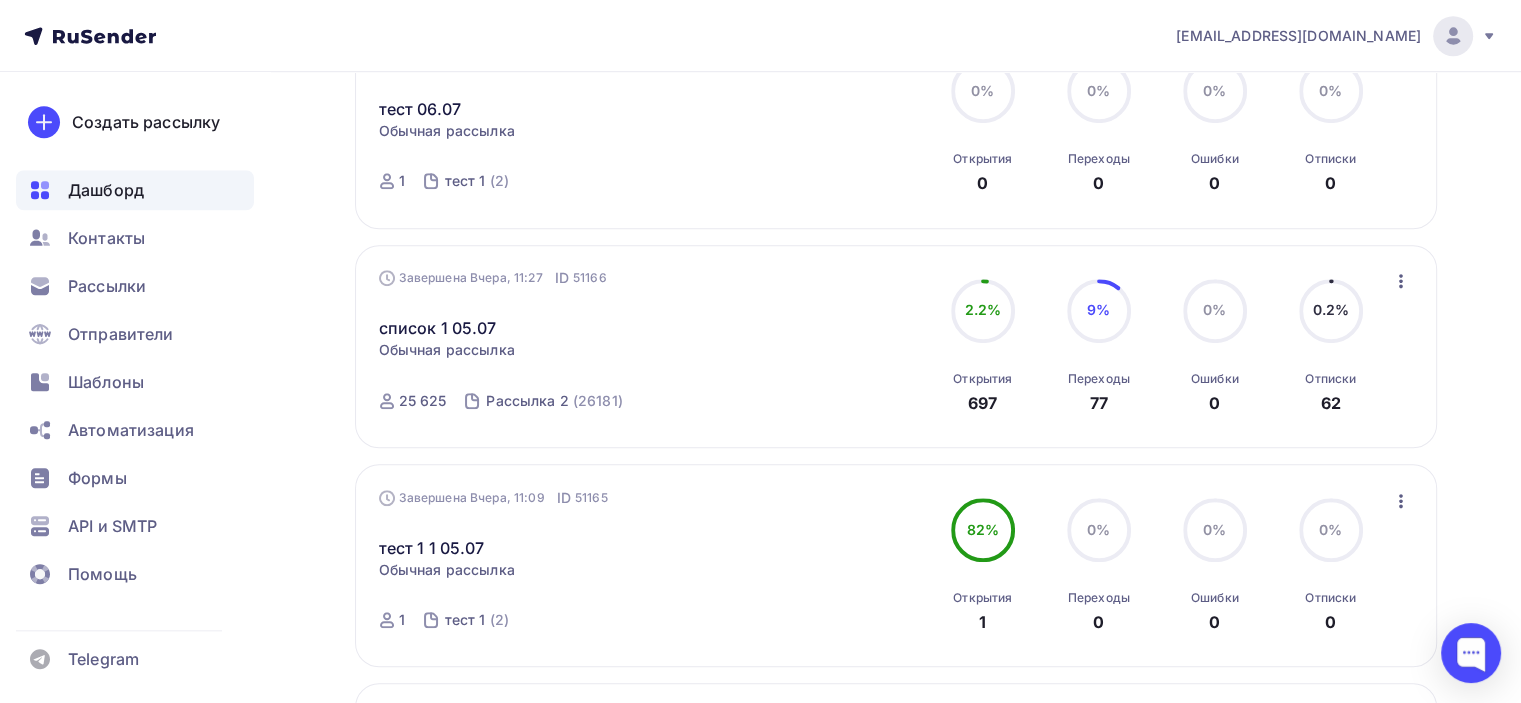 scroll, scrollTop: 1500, scrollLeft: 0, axis: vertical 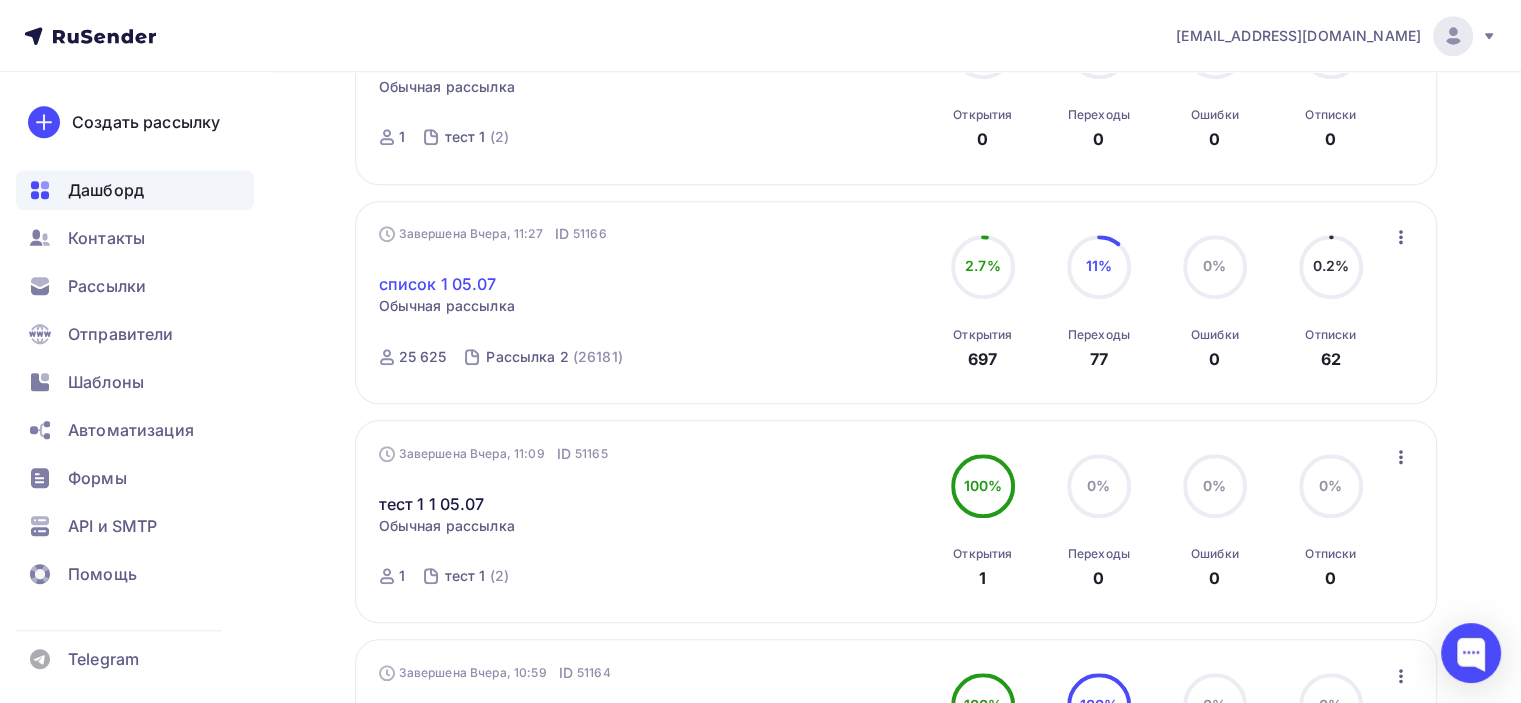 click on "список 1 05.07" at bounding box center [438, 284] 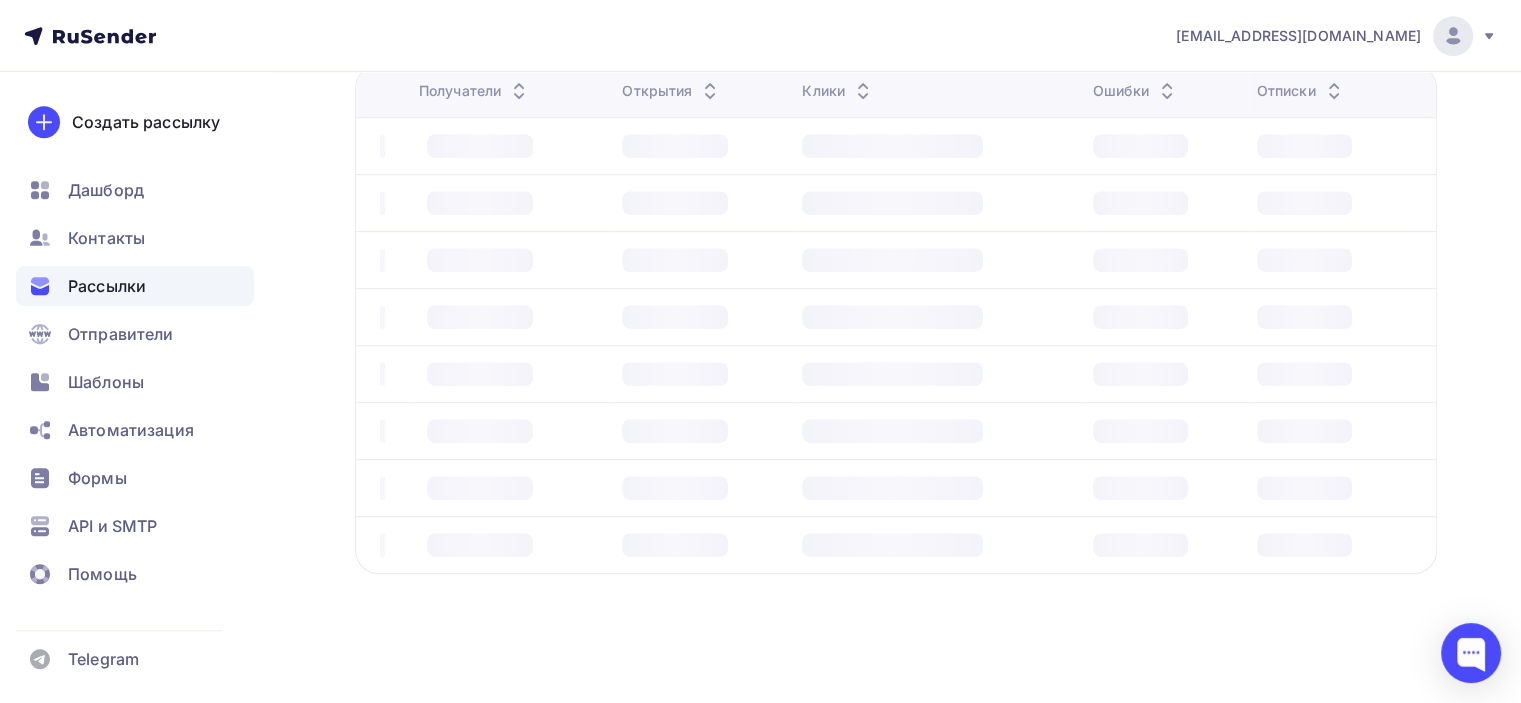 scroll, scrollTop: 0, scrollLeft: 0, axis: both 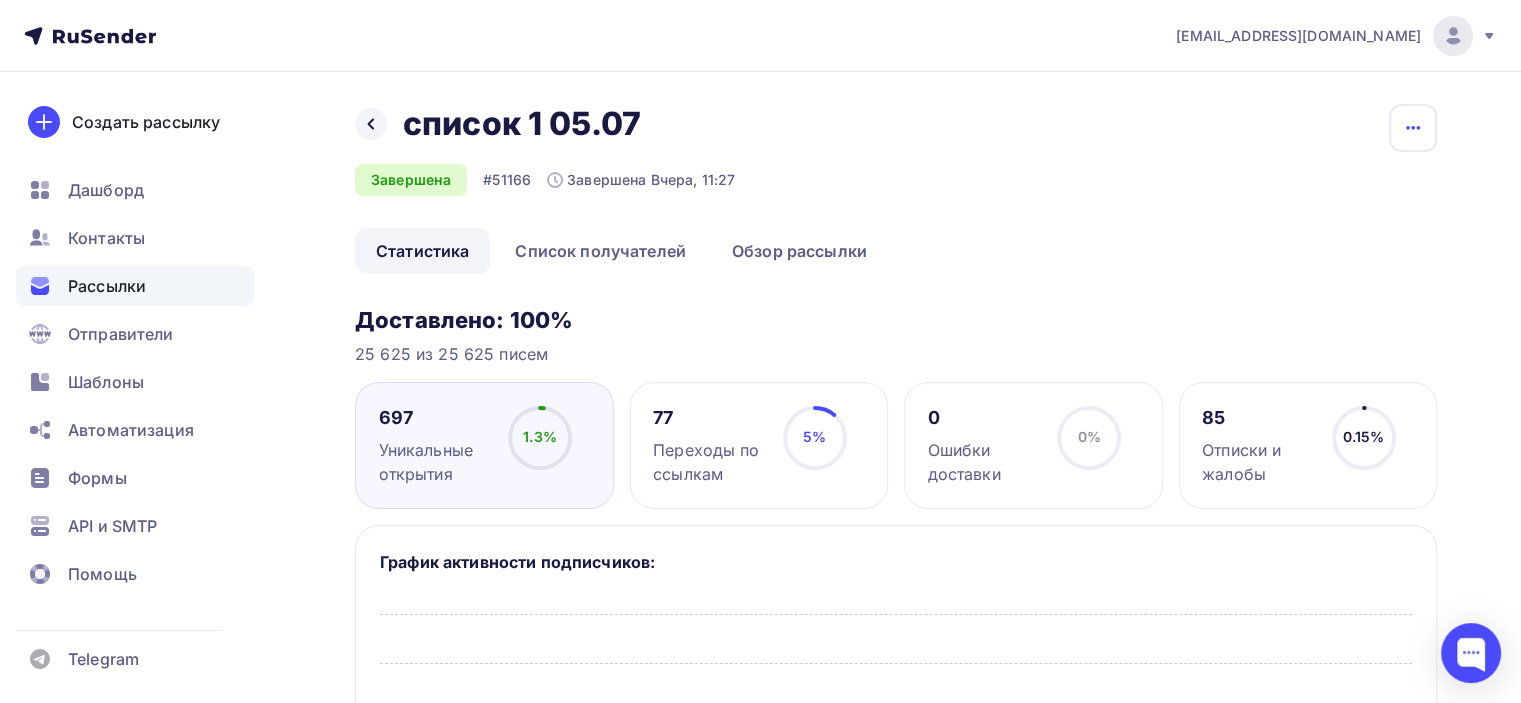 click at bounding box center [1413, 128] 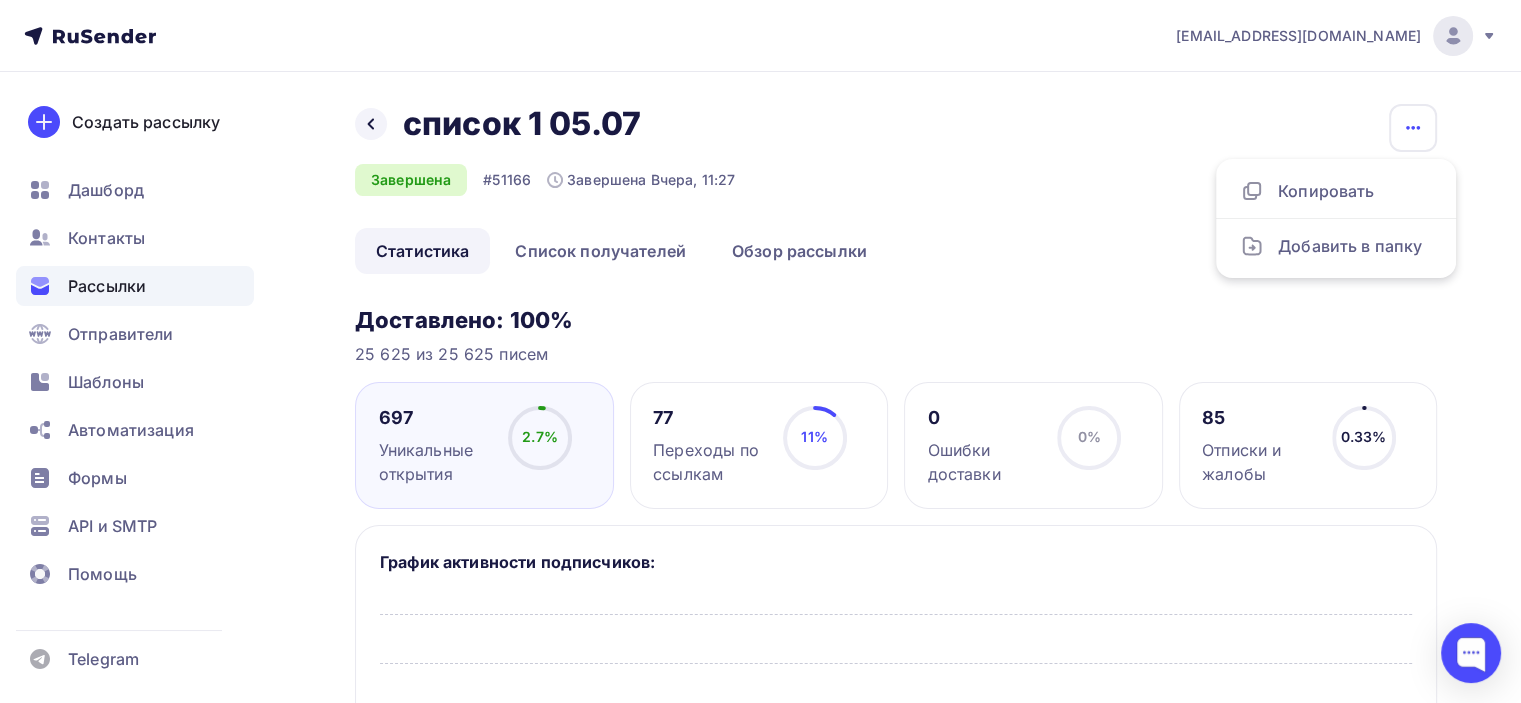 click on "Статистика
Список получателей
Обзор рассылки" at bounding box center (896, 251) 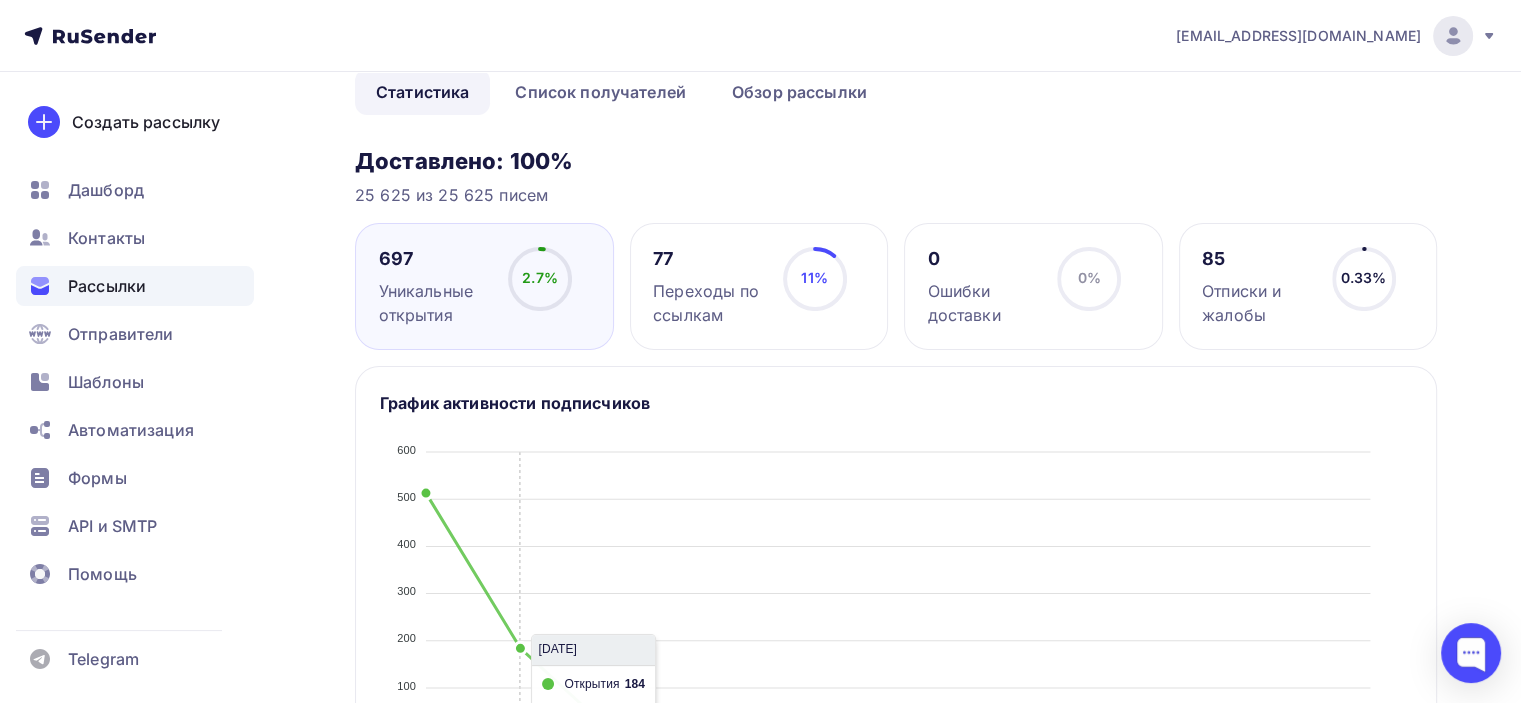 scroll, scrollTop: 100, scrollLeft: 0, axis: vertical 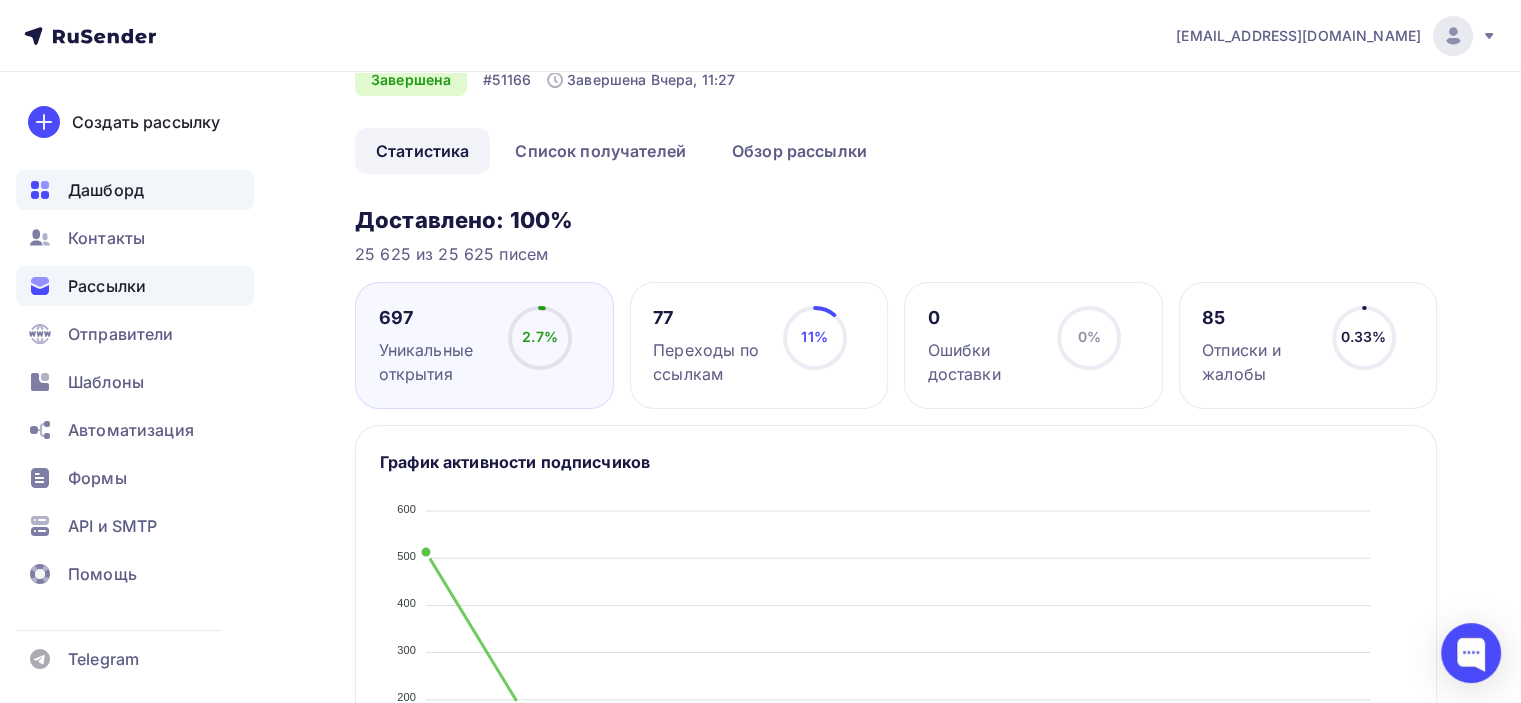 click on "Дашборд" at bounding box center [135, 190] 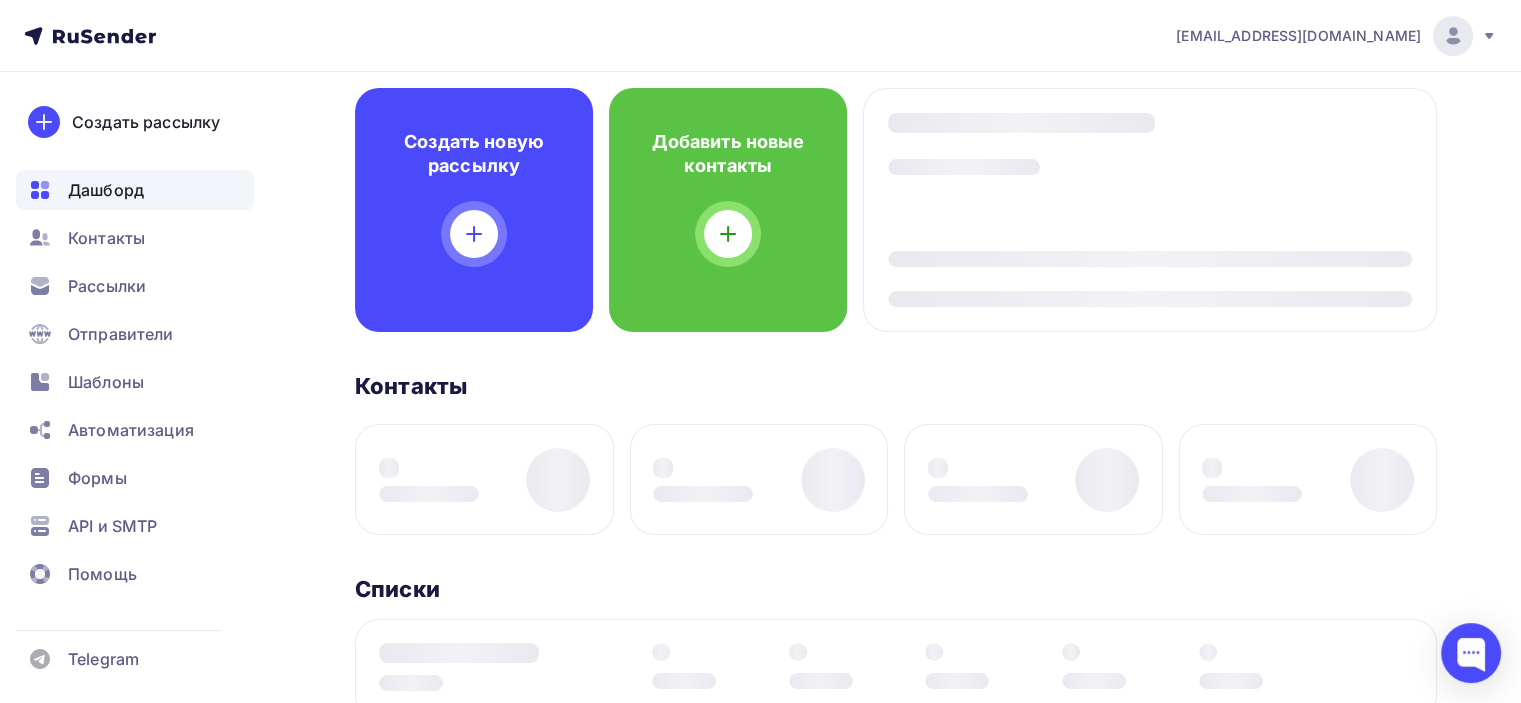 scroll, scrollTop: 0, scrollLeft: 0, axis: both 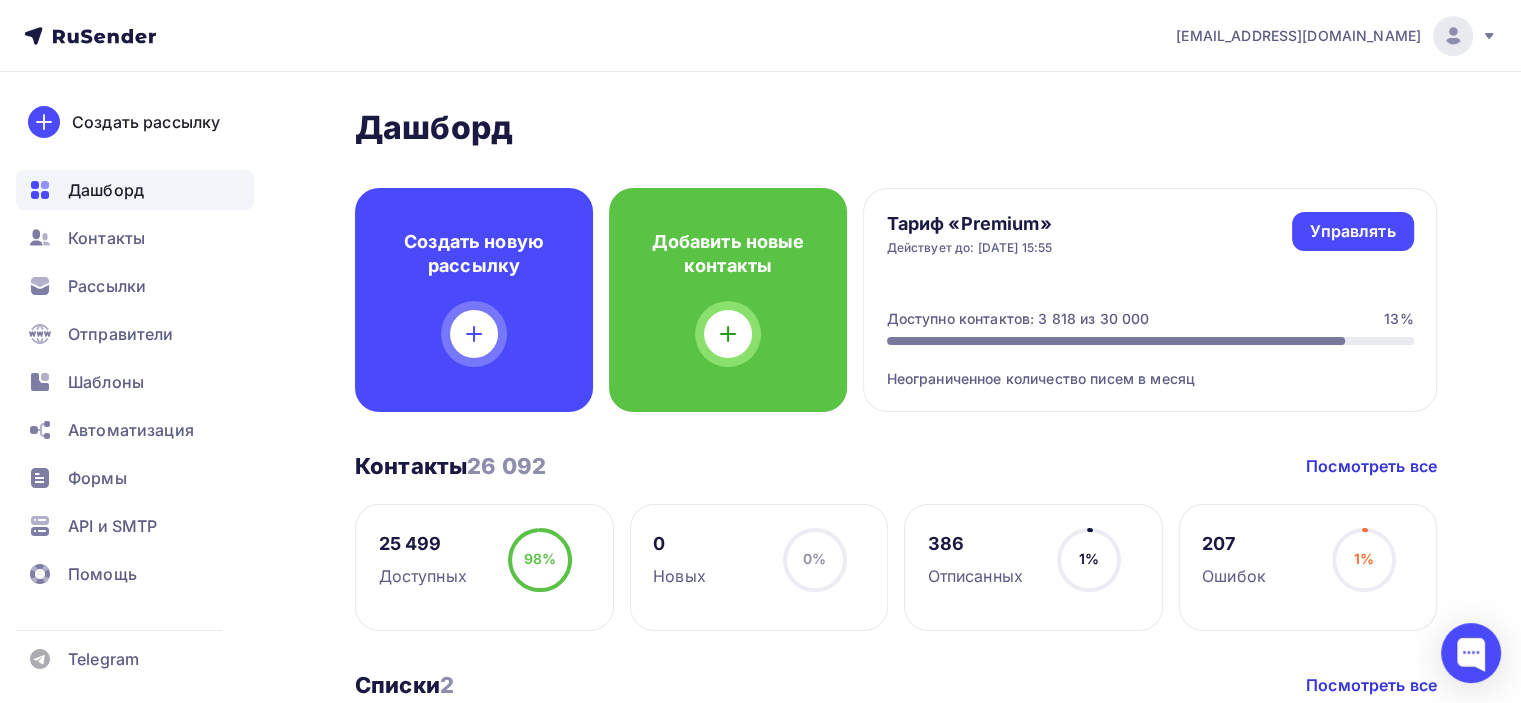click on "Контакты
26 092
Контакты
26 092
Посмотреть все" at bounding box center (896, 466) 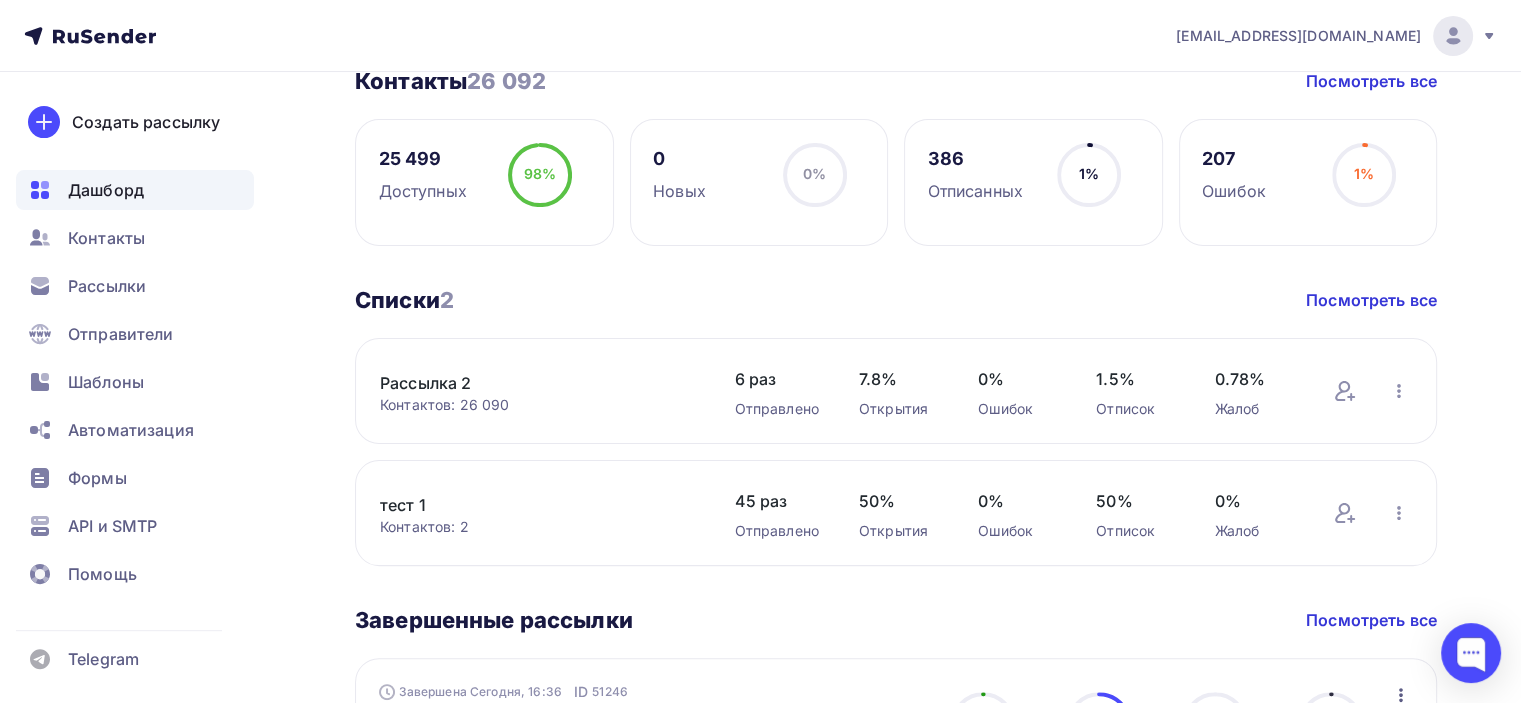 scroll, scrollTop: 400, scrollLeft: 0, axis: vertical 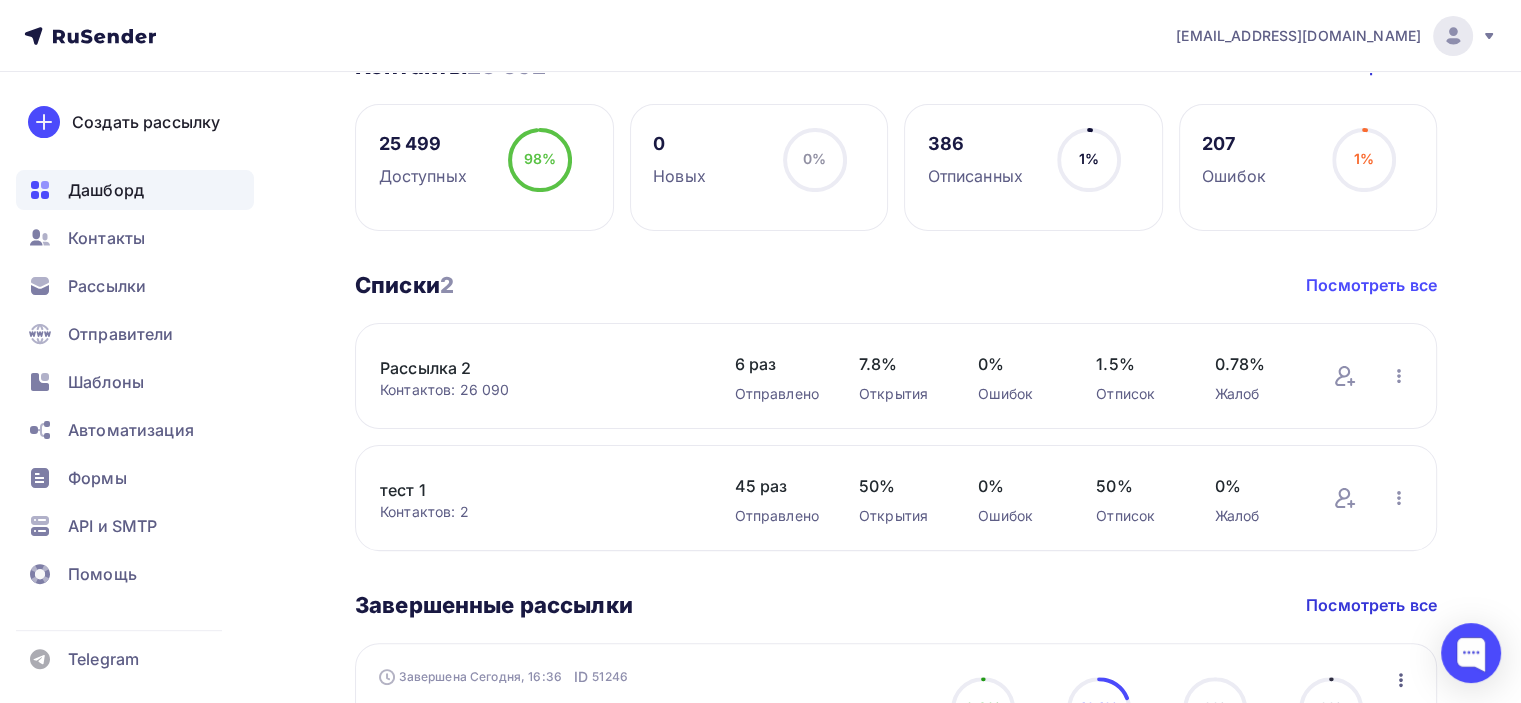 click on "Посмотреть все" at bounding box center [1371, 285] 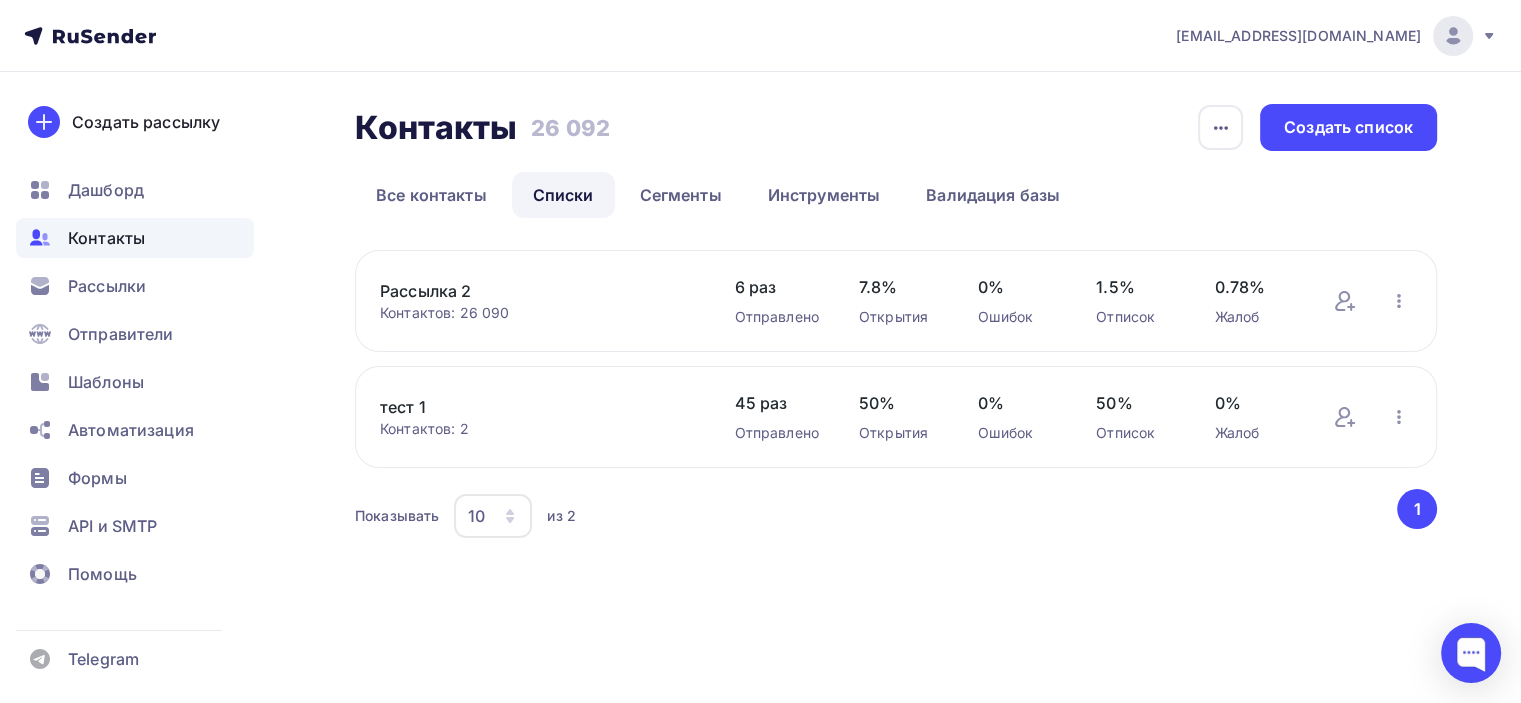 scroll, scrollTop: 0, scrollLeft: 0, axis: both 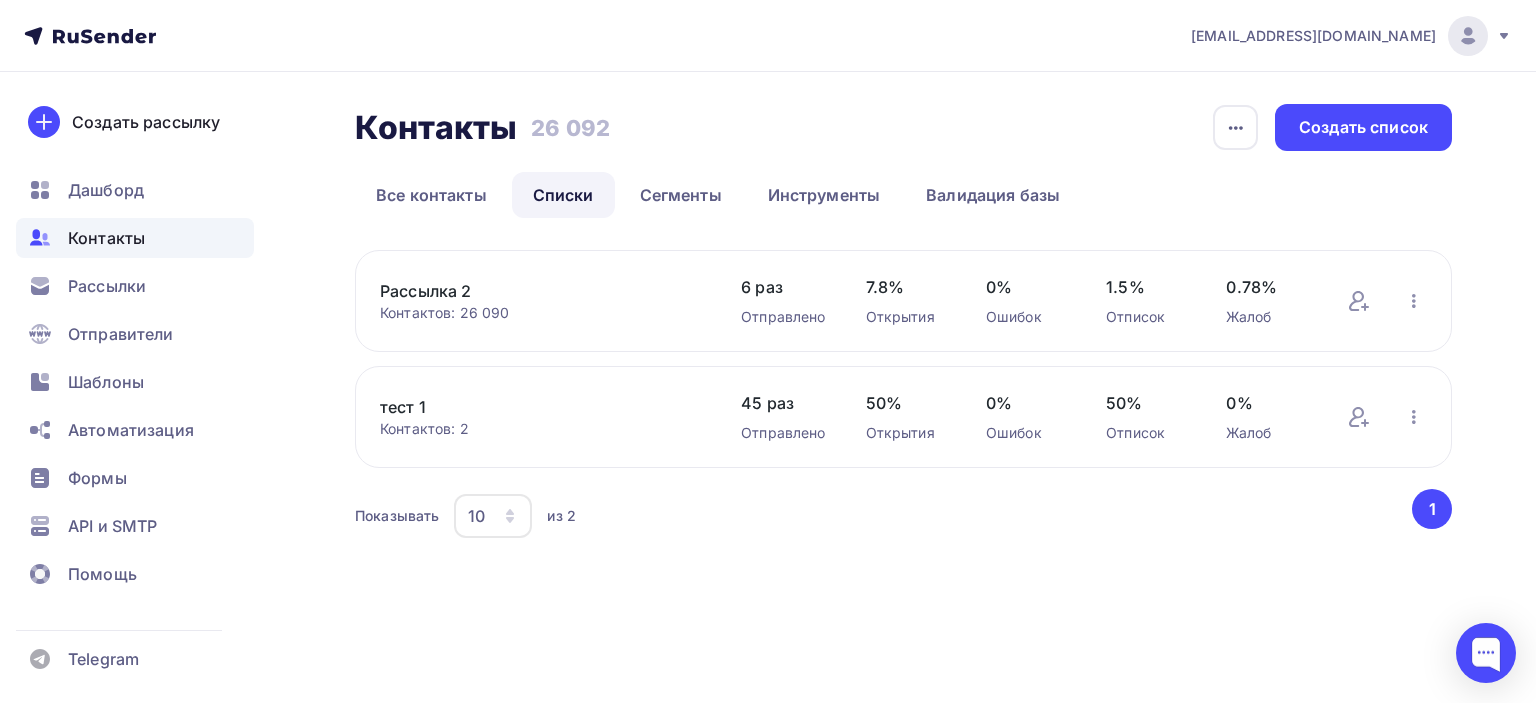 click on "0.78%" at bounding box center [1266, 287] 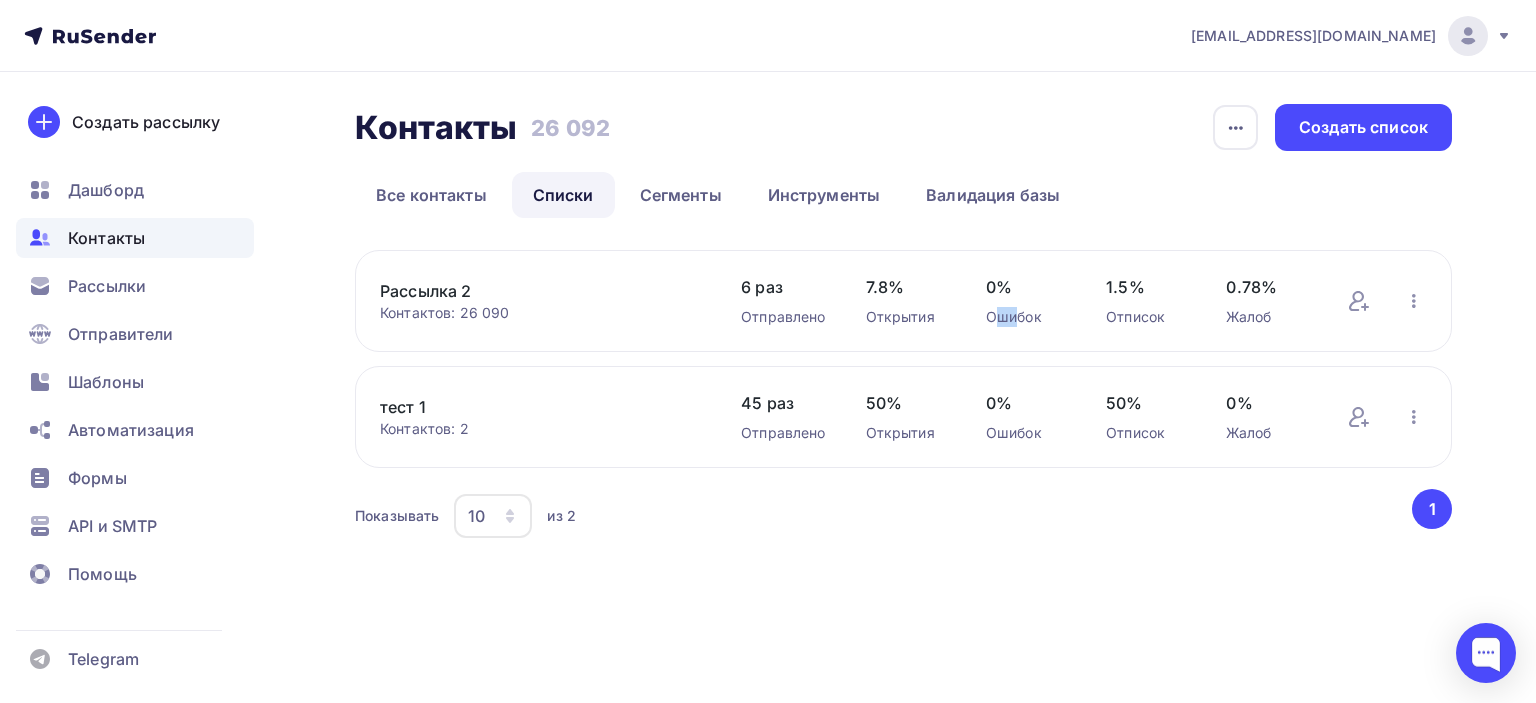 click on "Рассылка 2
Контактов: 26 090
Добавить контакты
Переименовать список
Скачать список
Отписать адреса
Удалить
6 раз    Отправлено    7.8%    Открытия    0%    Ошибок    1.5%    Отписок    0.78%    Жалоб
Добавить контакты
Переименовать список
Скачать список
Отписать адреса
Удалить" at bounding box center (903, 301) 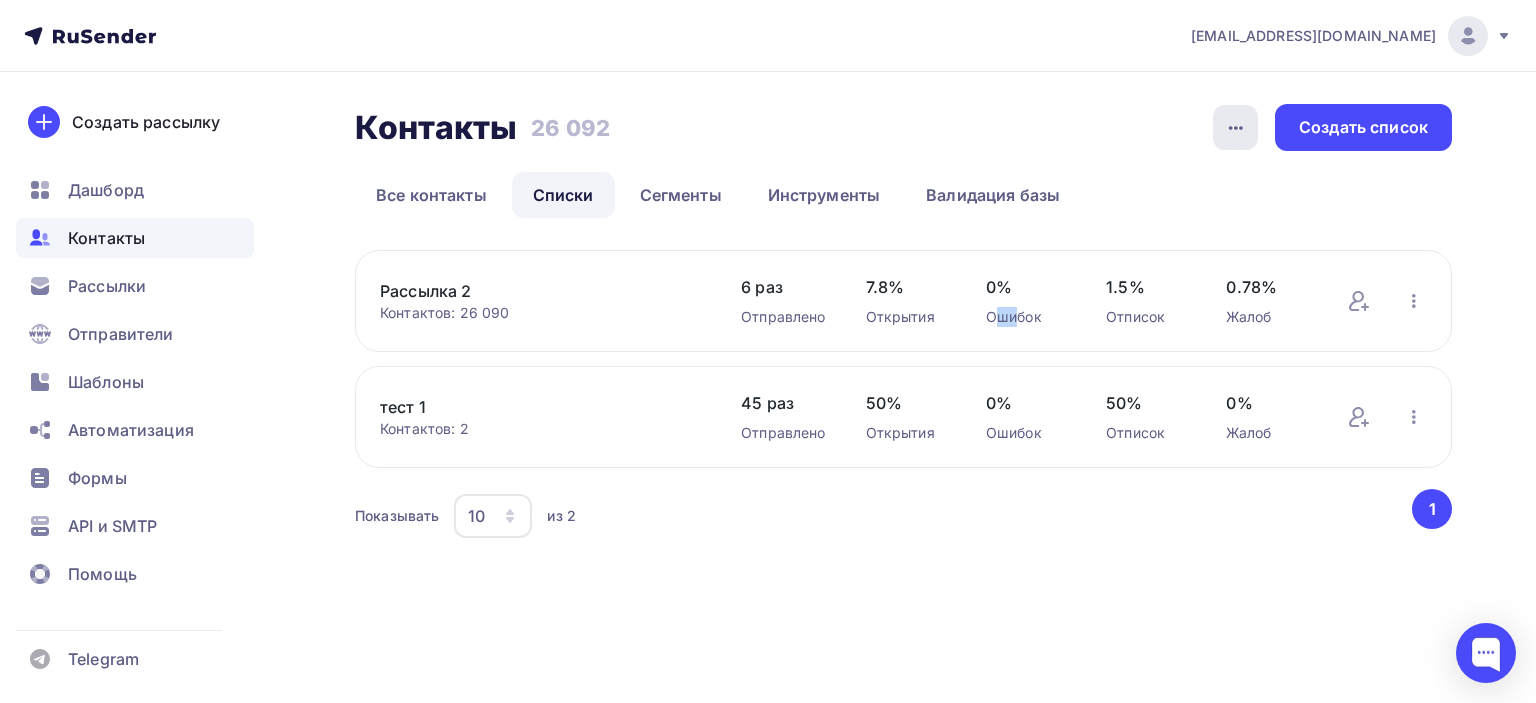 click 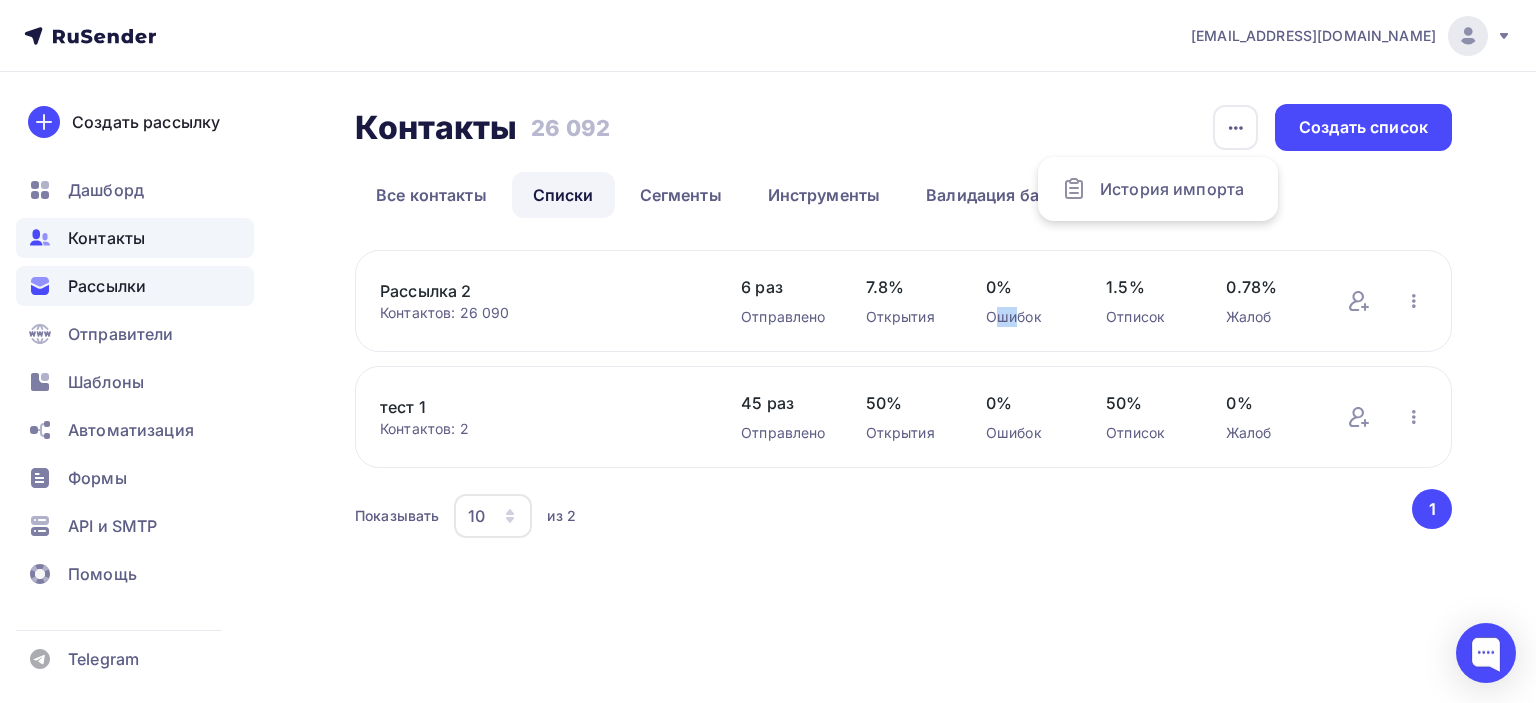 click on "Рассылки" at bounding box center (135, 286) 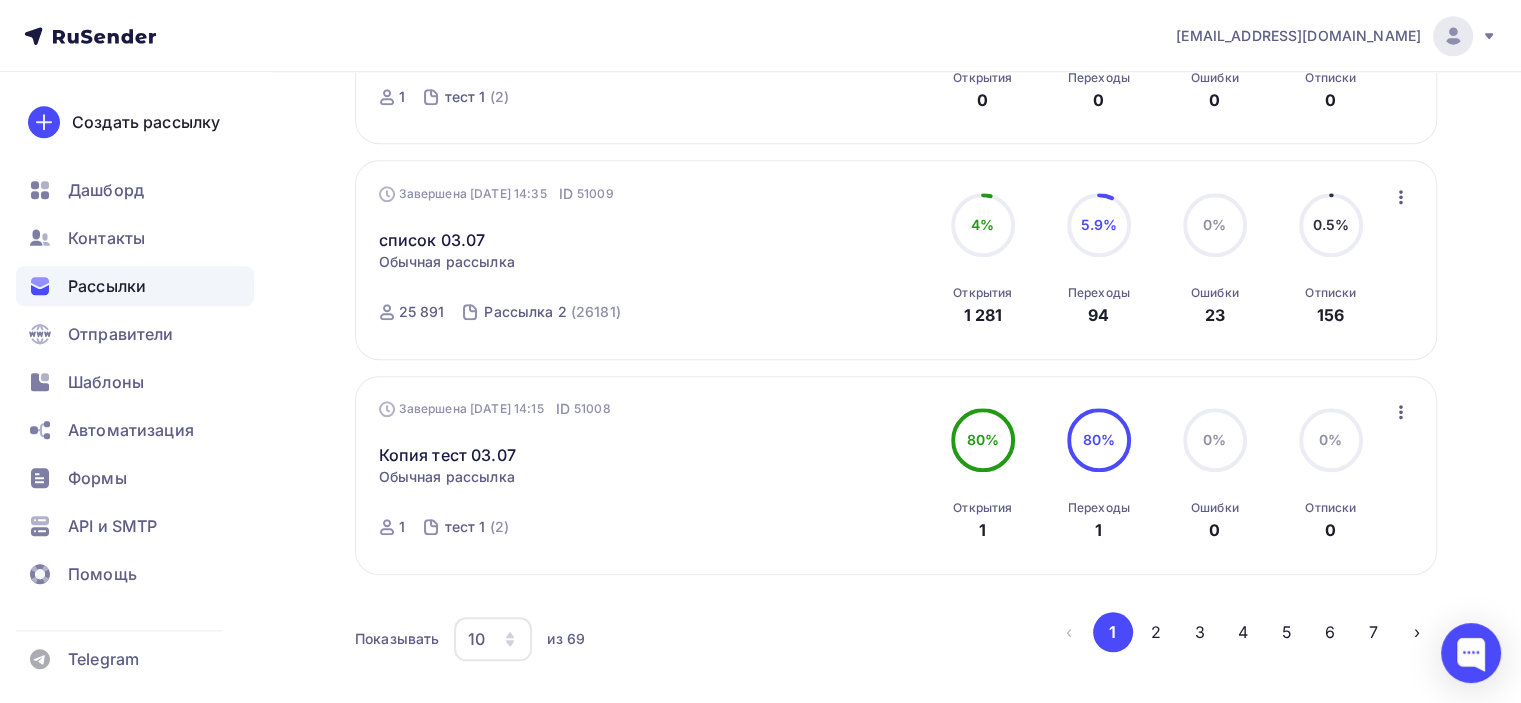 scroll, scrollTop: 1874, scrollLeft: 0, axis: vertical 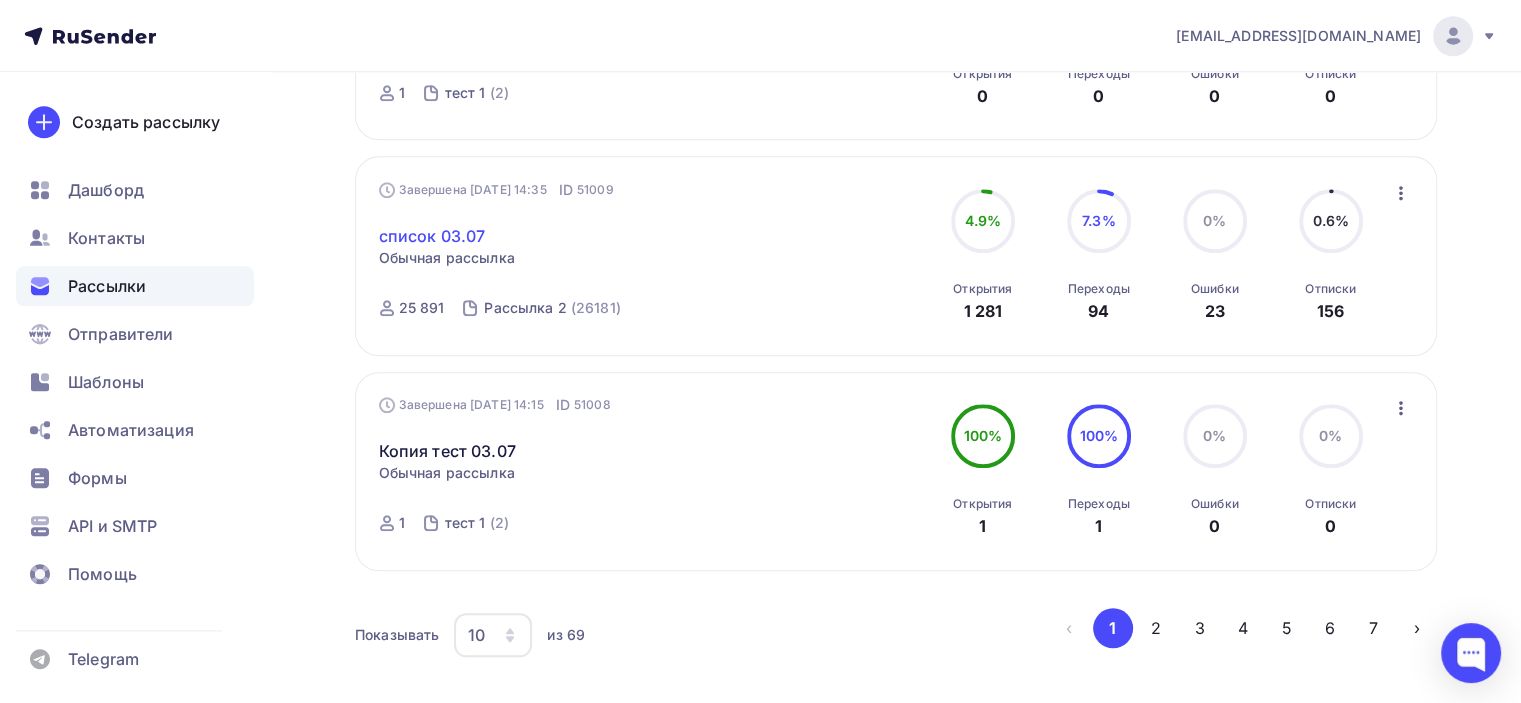 click on "список 03.07" at bounding box center (432, 236) 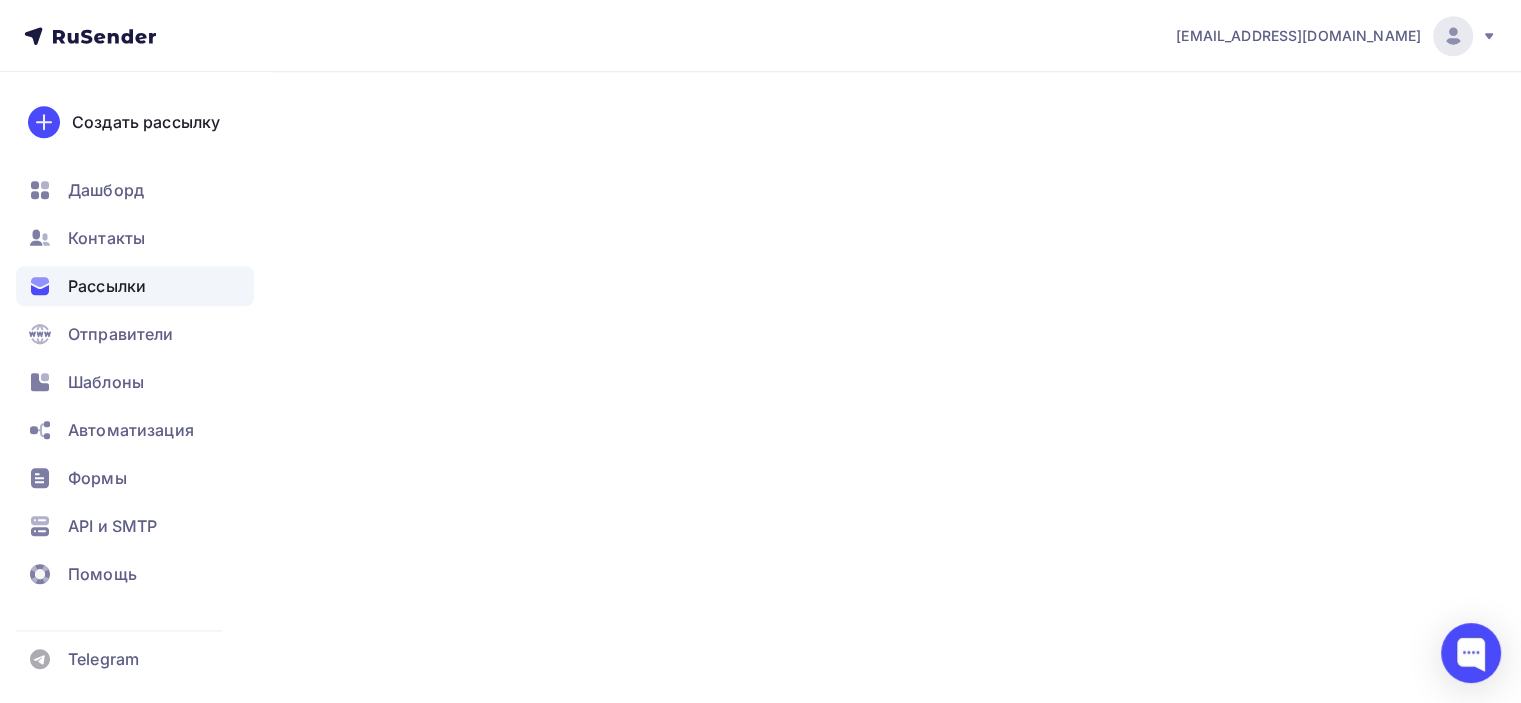 scroll, scrollTop: 0, scrollLeft: 0, axis: both 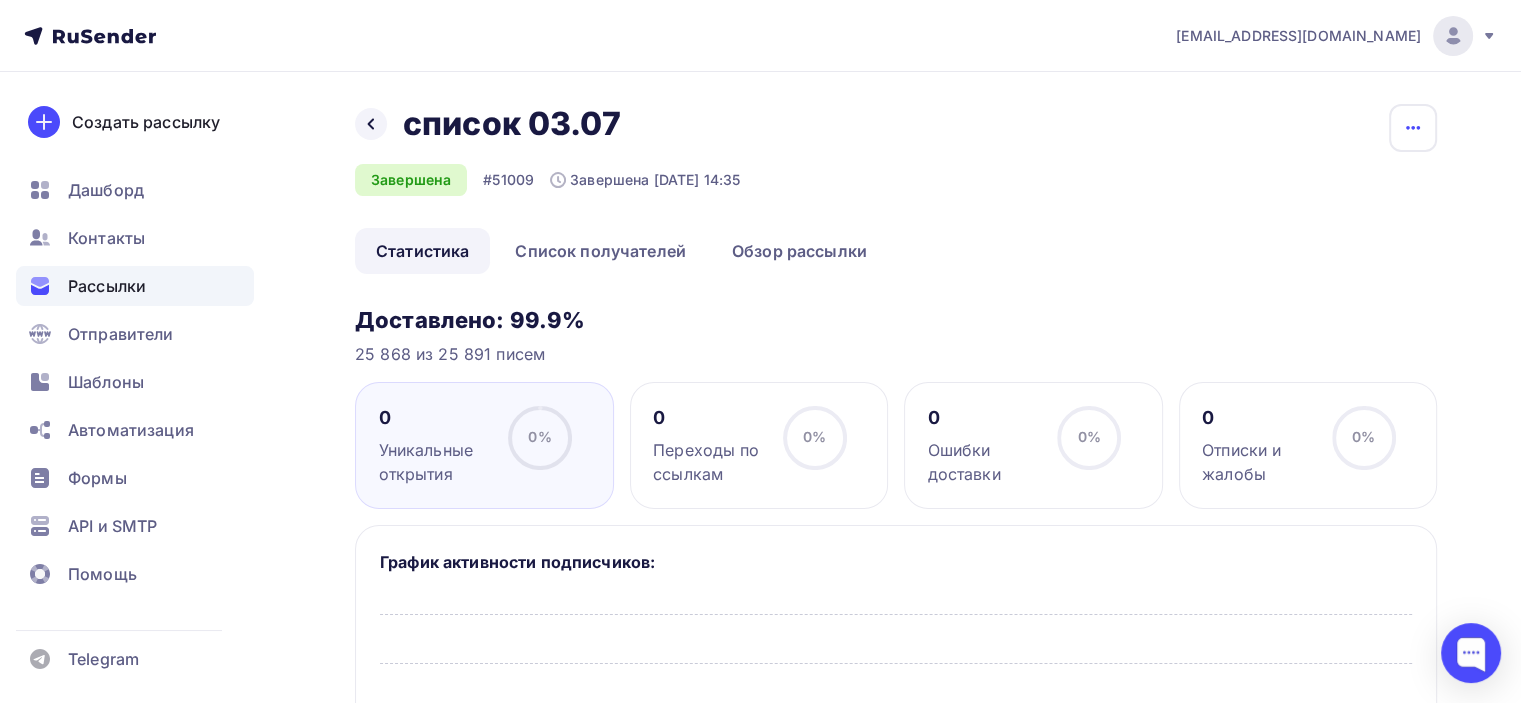 click 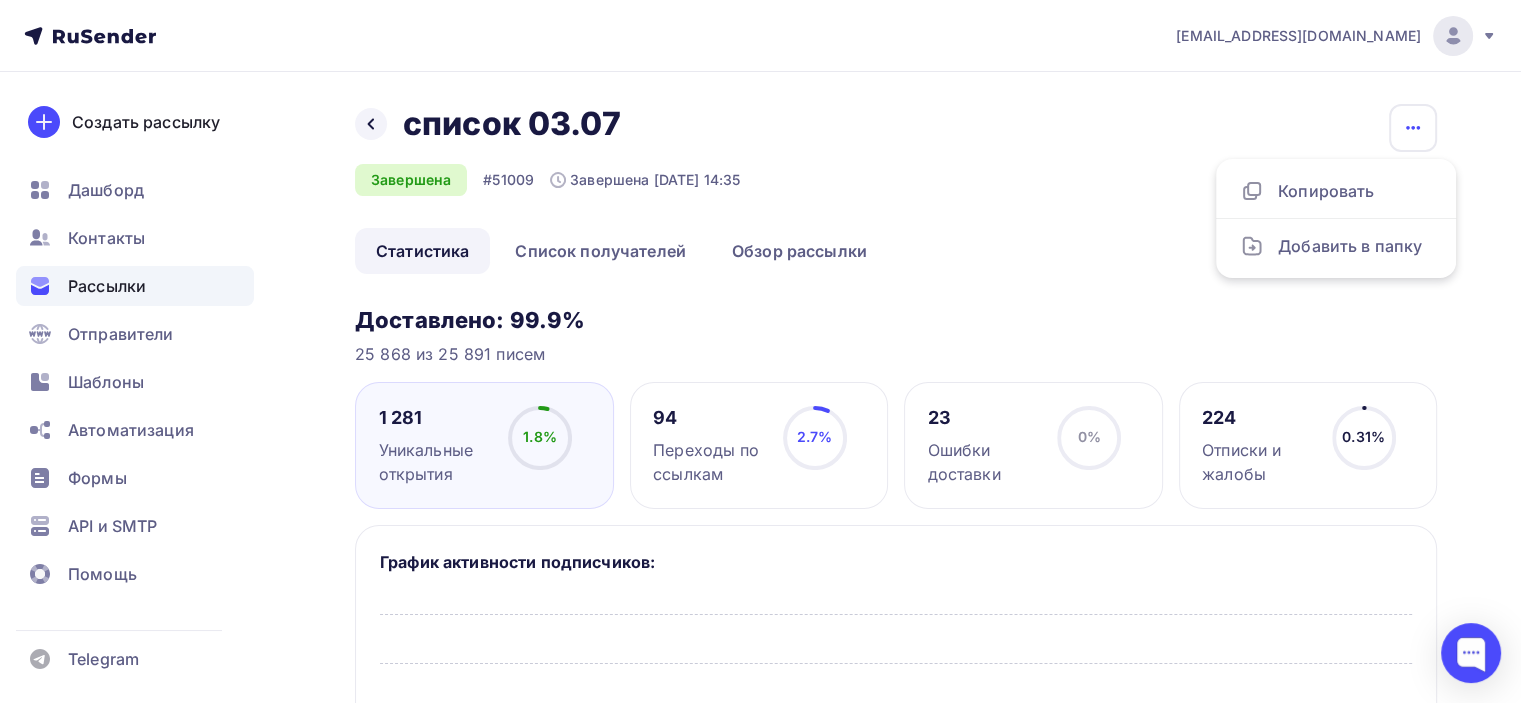 click on "Статистика
Список получателей
Обзор рассылки" at bounding box center [896, 251] 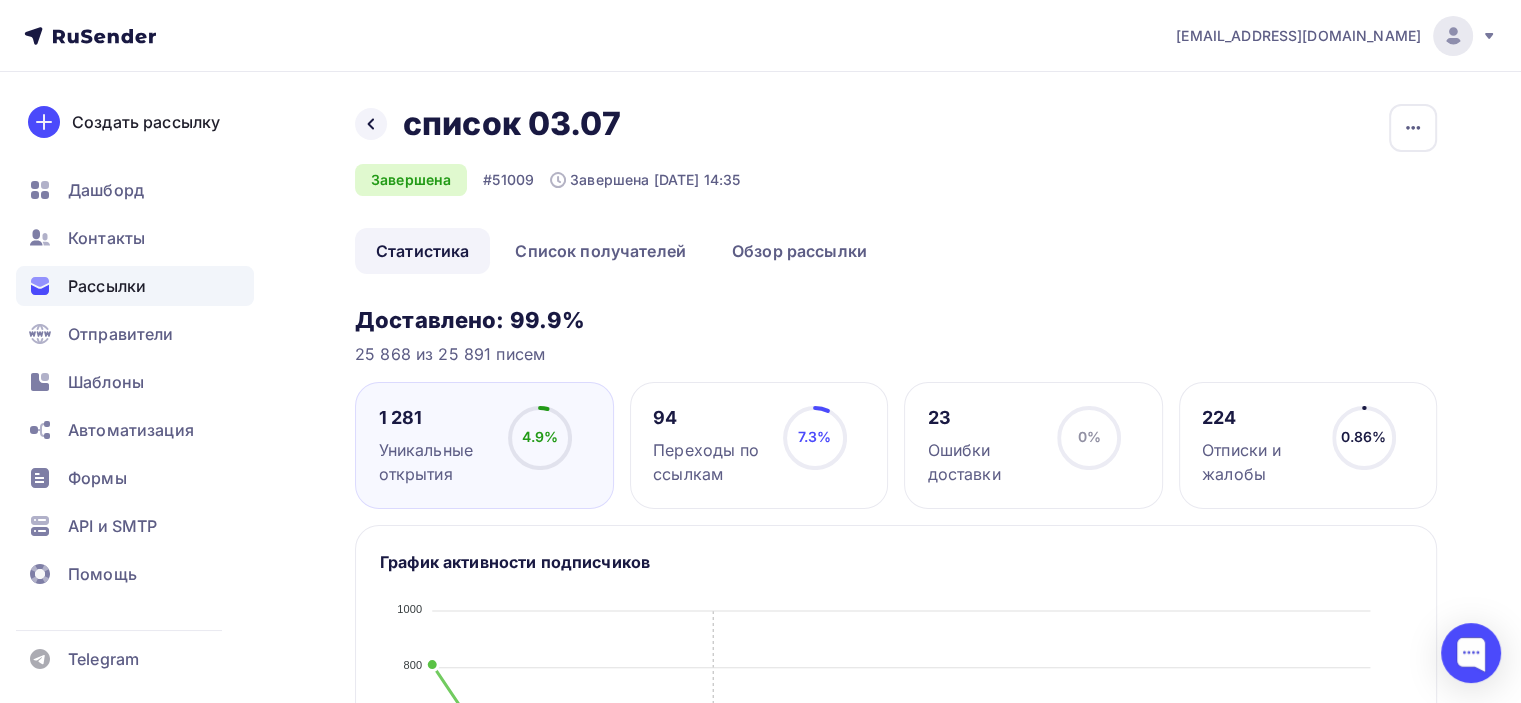 scroll, scrollTop: 0, scrollLeft: 0, axis: both 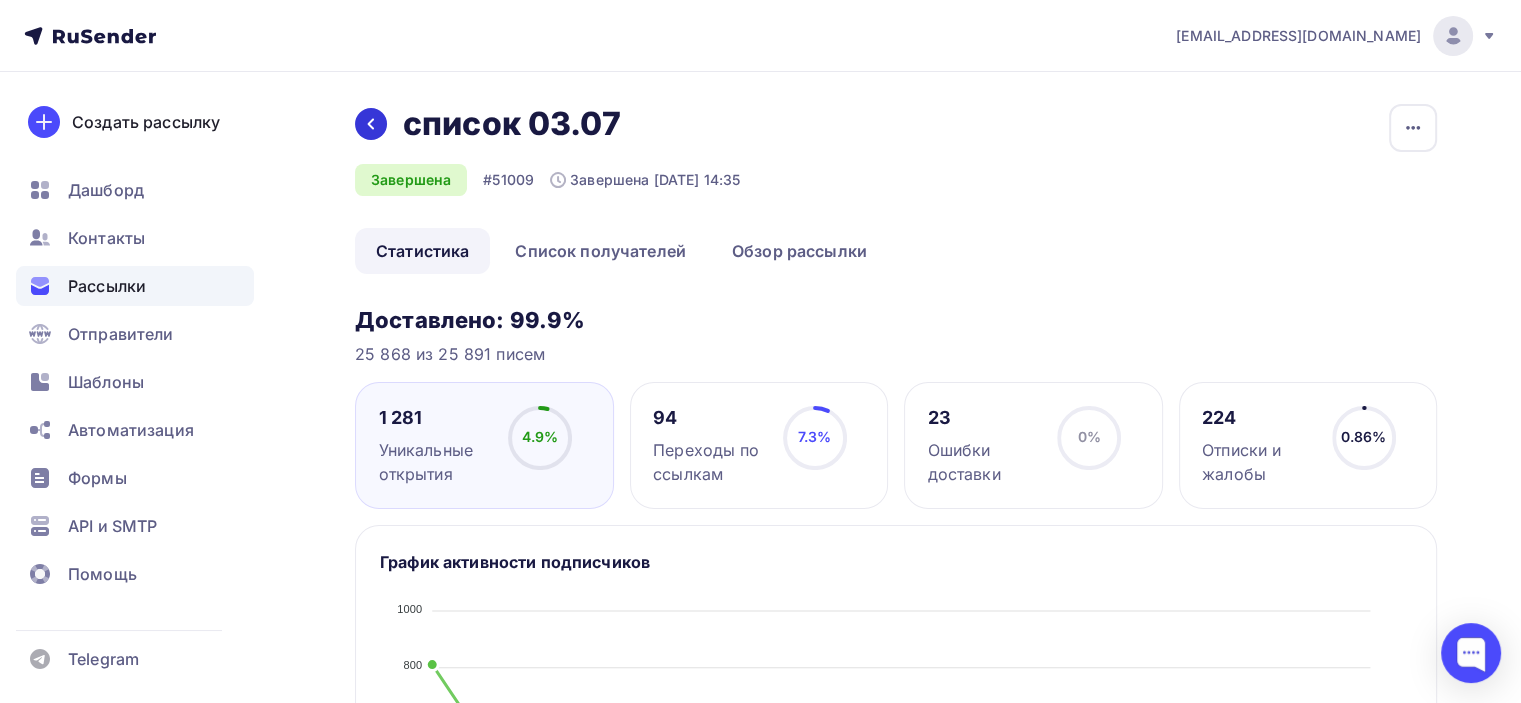 click at bounding box center [371, 124] 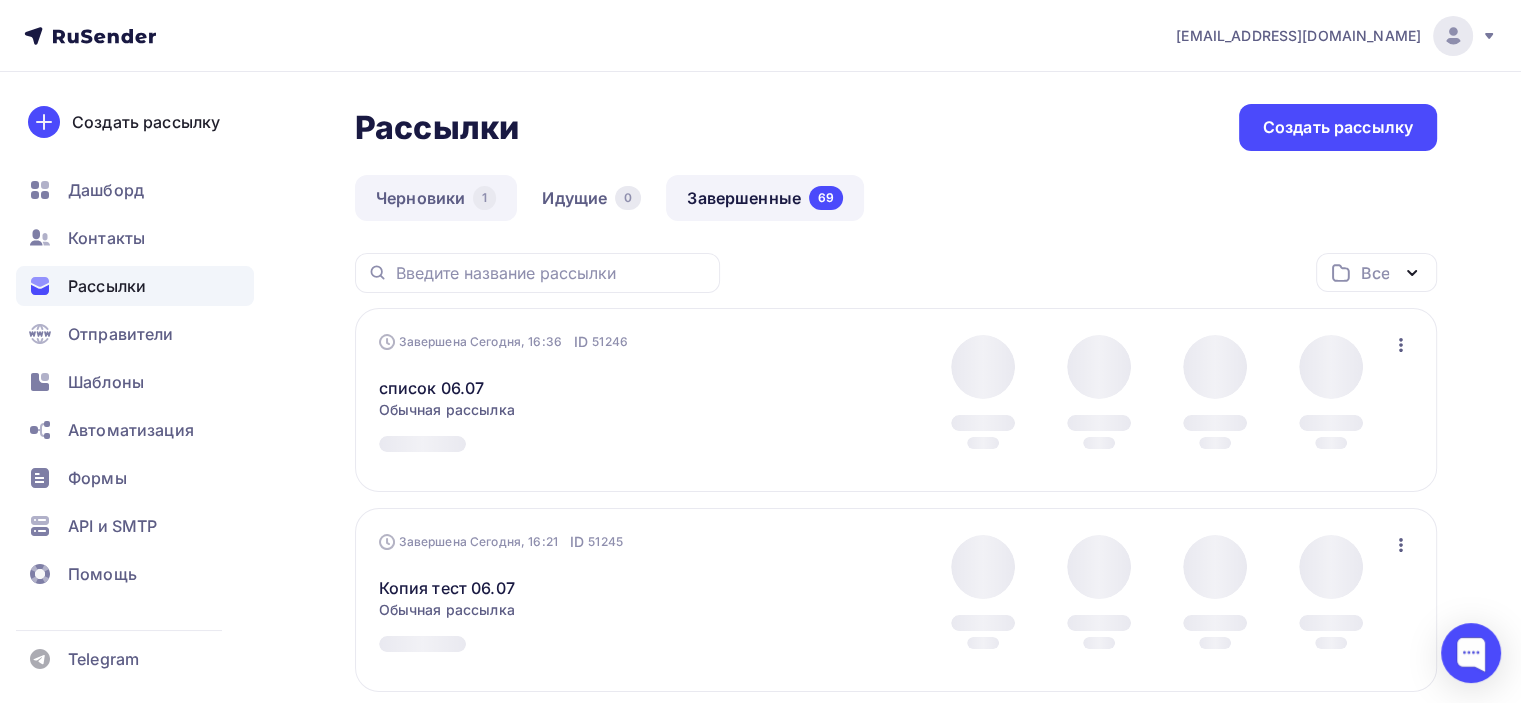 click on "Черновики
1" at bounding box center (436, 198) 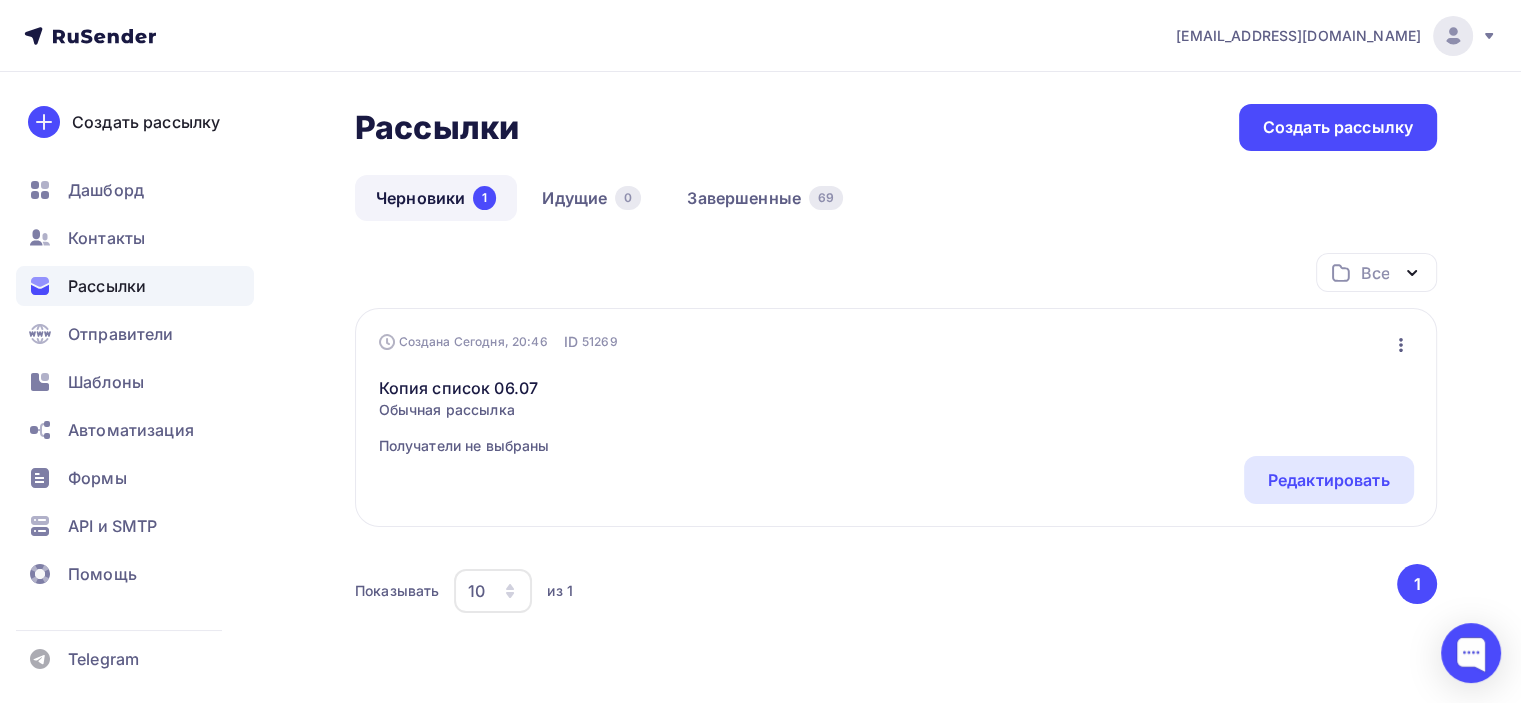 click 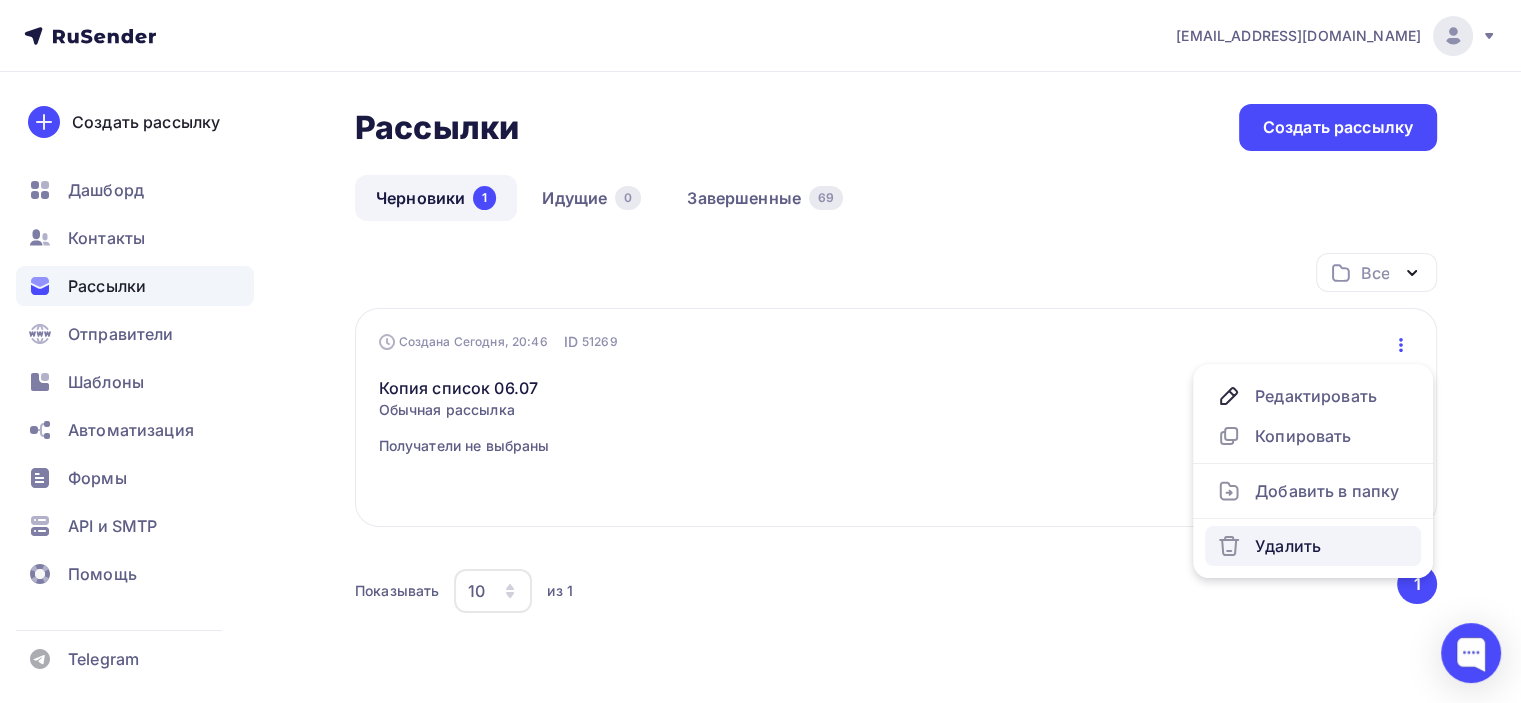 click on "Удалить" at bounding box center (1313, 546) 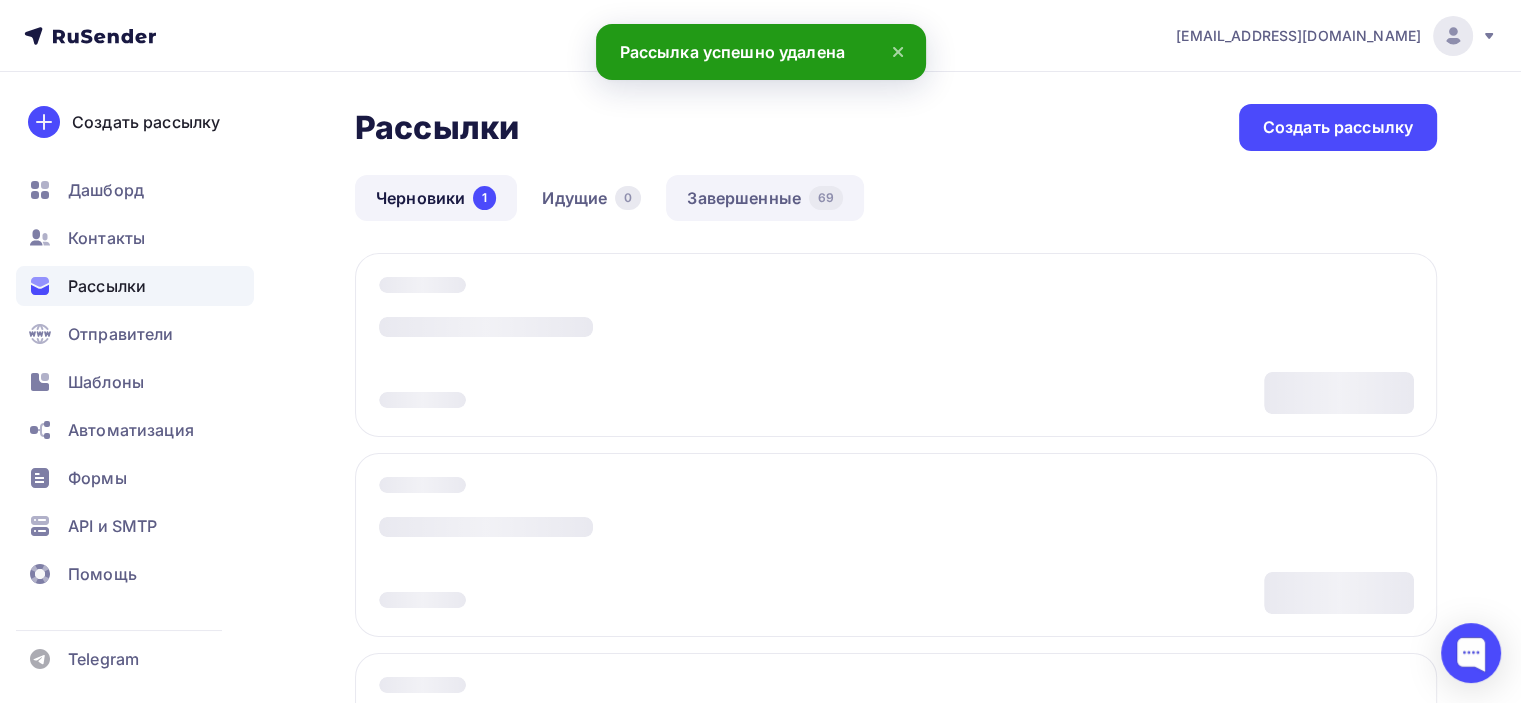 click on "Завершенные
69" at bounding box center (765, 198) 